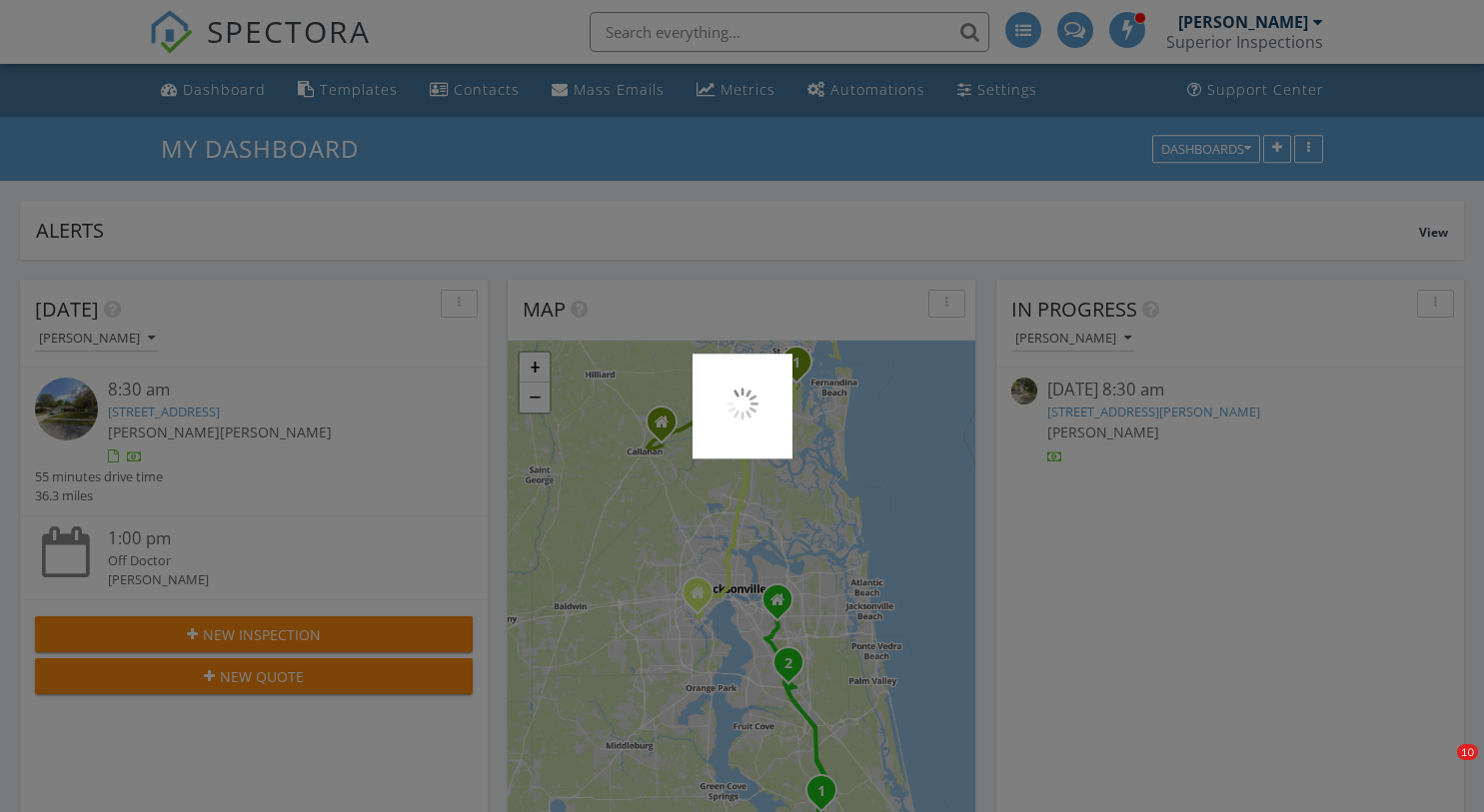 scroll, scrollTop: 0, scrollLeft: 0, axis: both 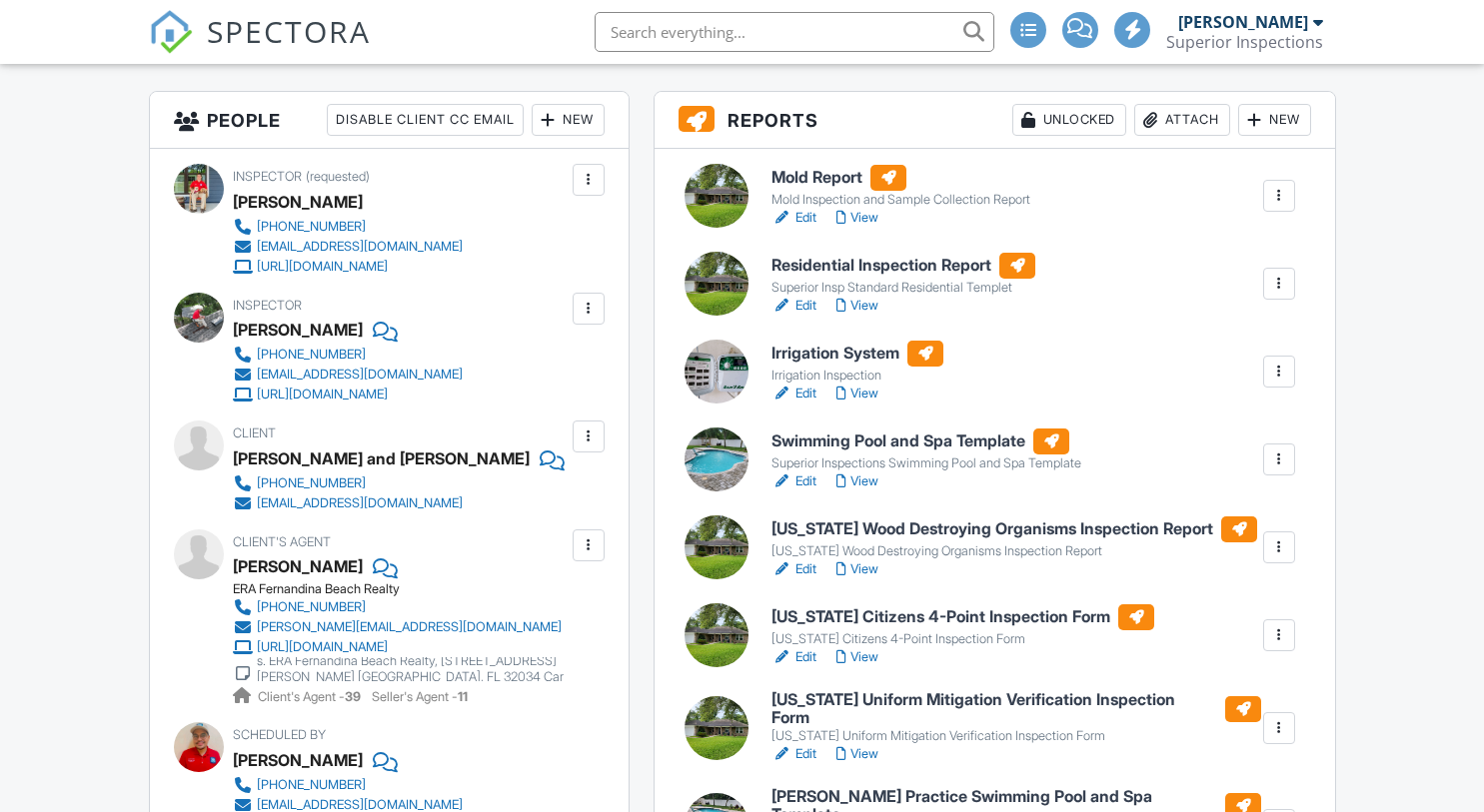 click on "View" at bounding box center [857, 394] 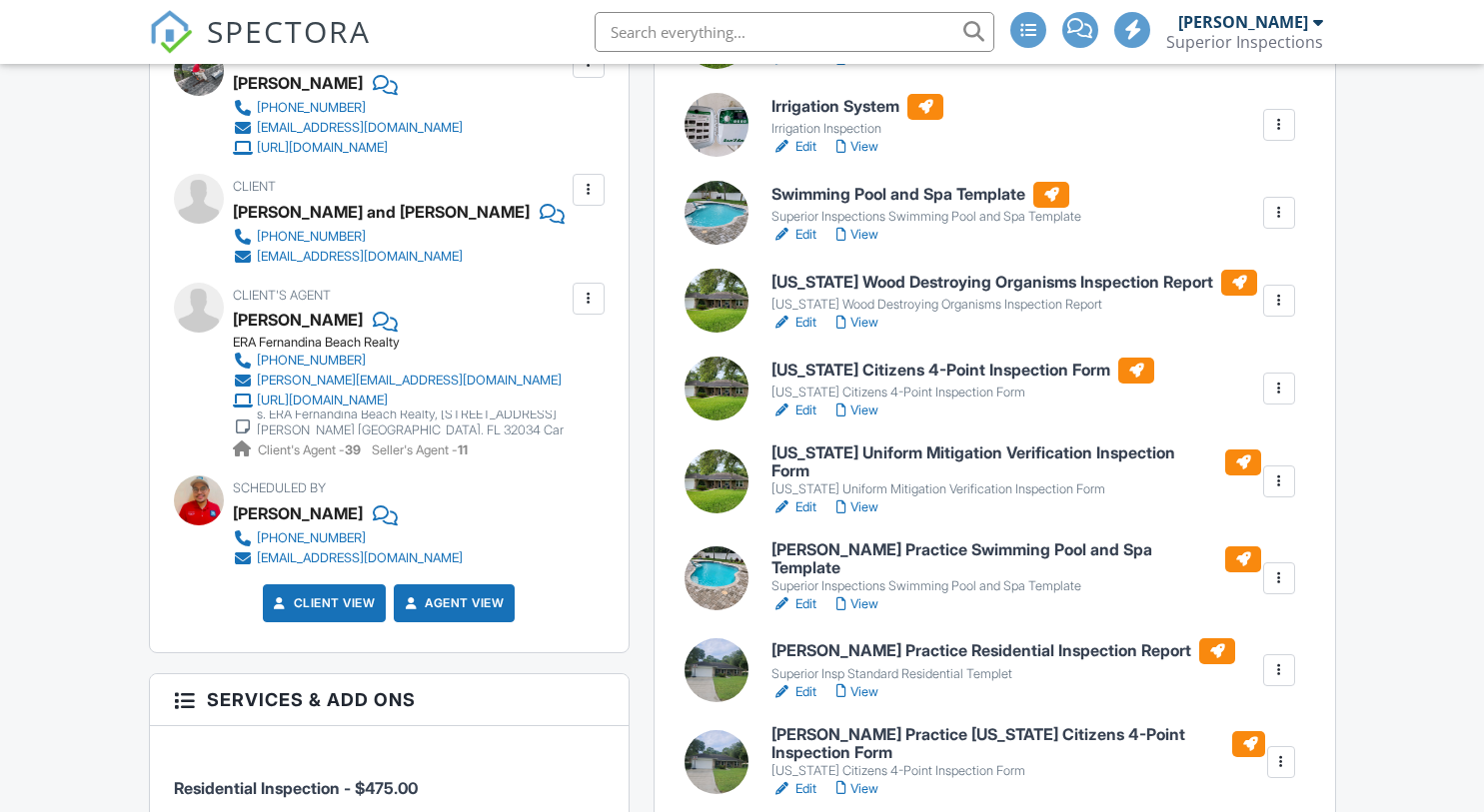 scroll, scrollTop: 741, scrollLeft: 0, axis: vertical 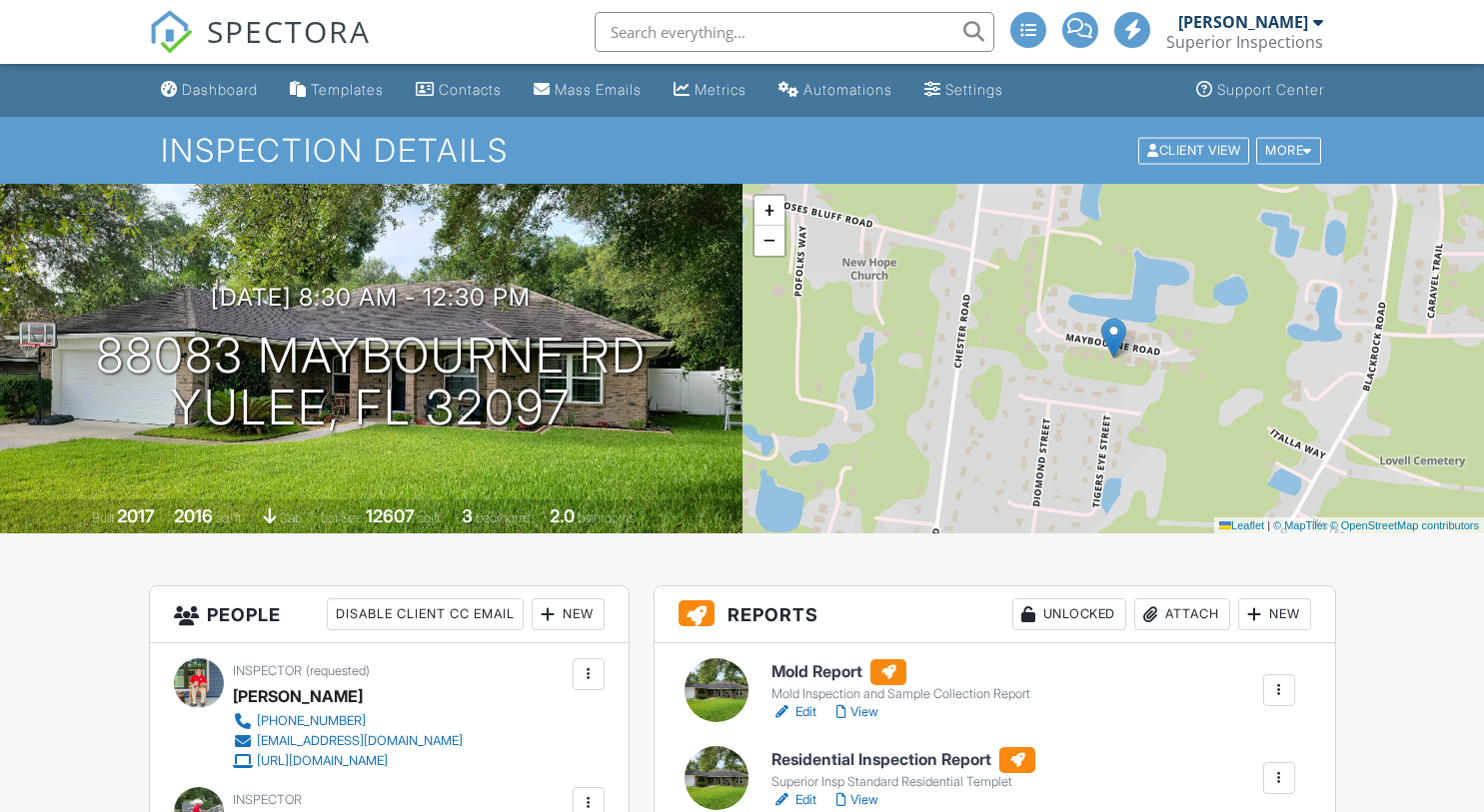 click on "View" at bounding box center (857, 1345) 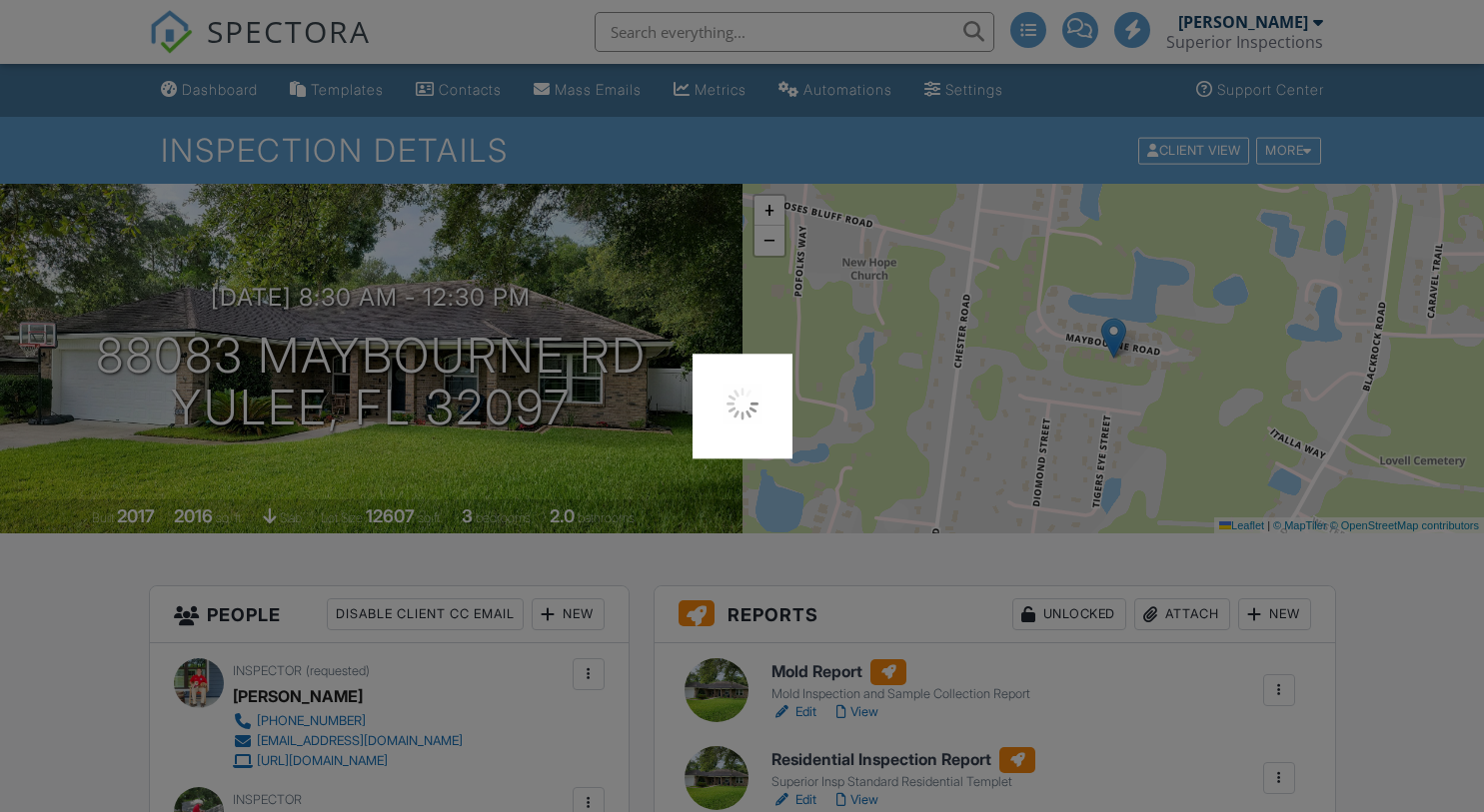 scroll, scrollTop: 870, scrollLeft: 0, axis: vertical 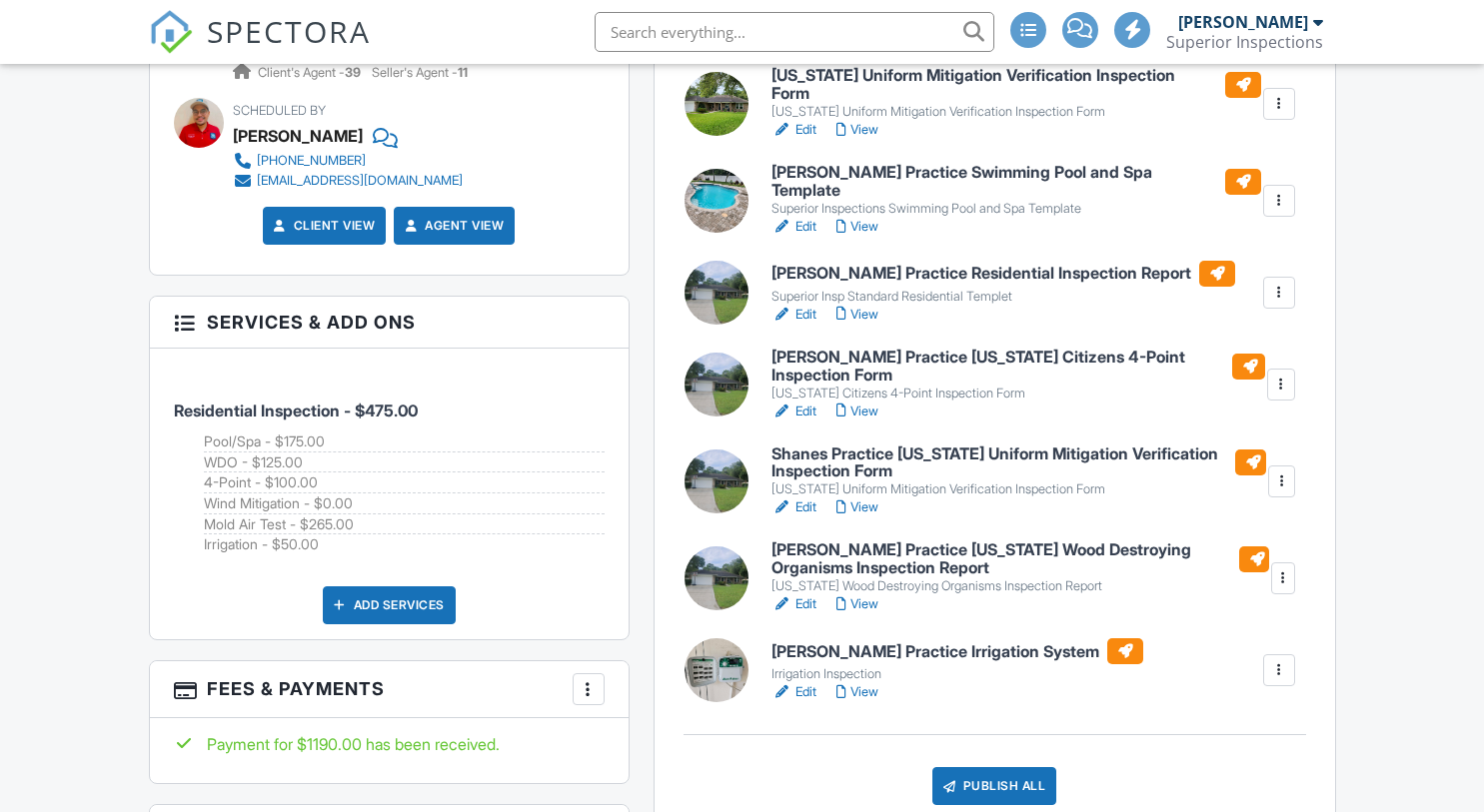 click at bounding box center [1279, 201] 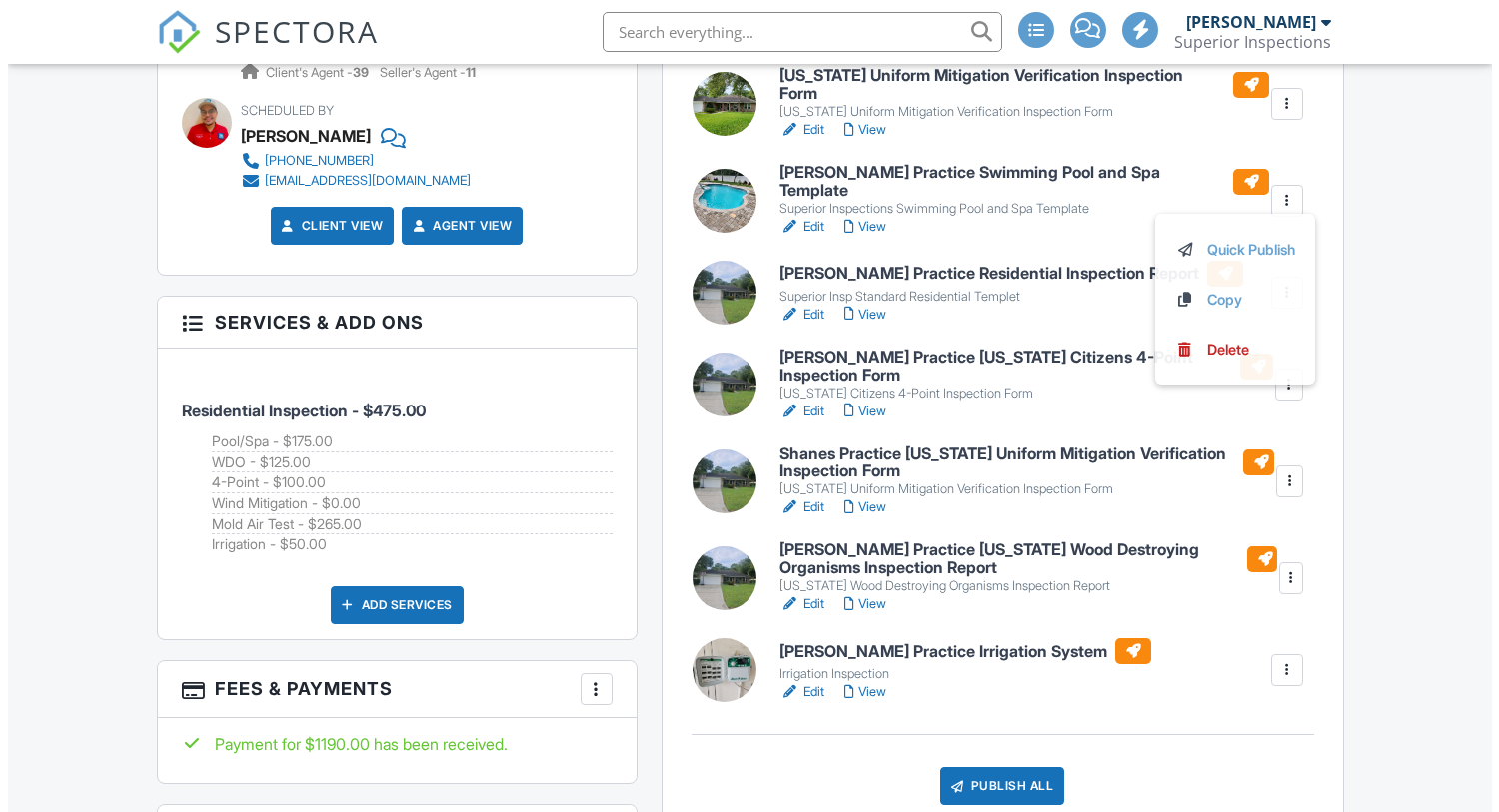 scroll, scrollTop: 0, scrollLeft: 0, axis: both 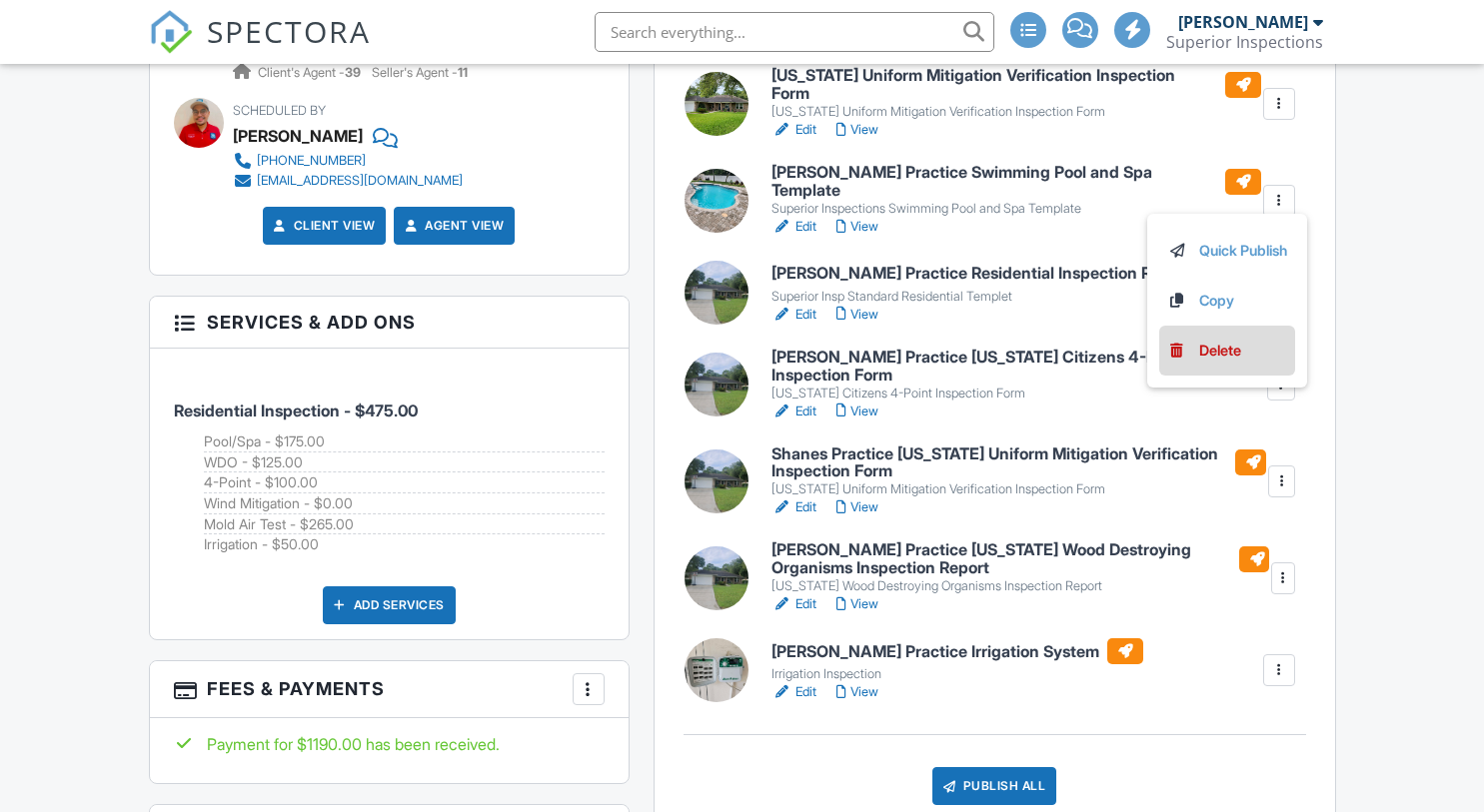 click on "Delete" at bounding box center [1220, 351] 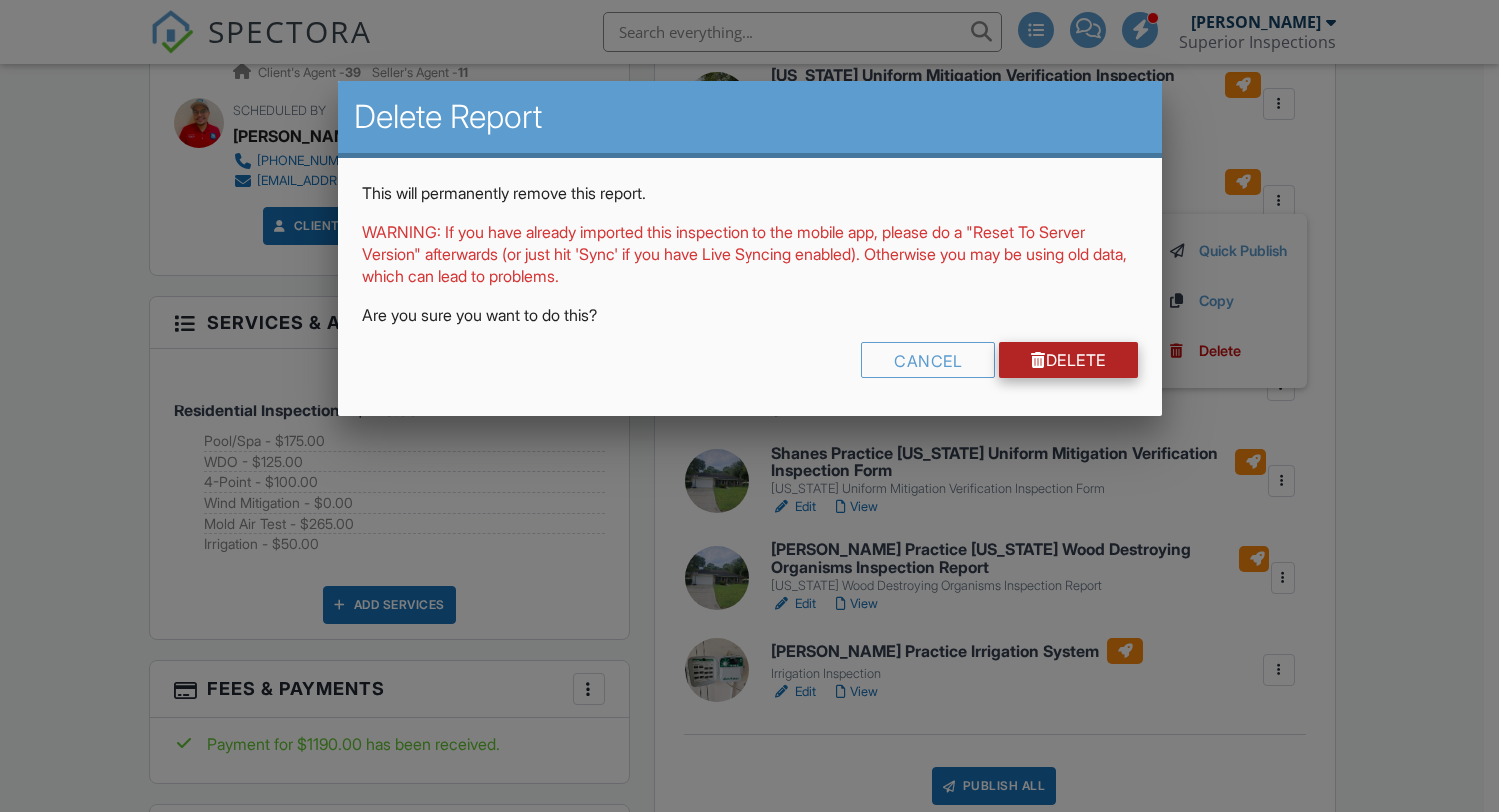 click on "Delete" at bounding box center [1068, 360] 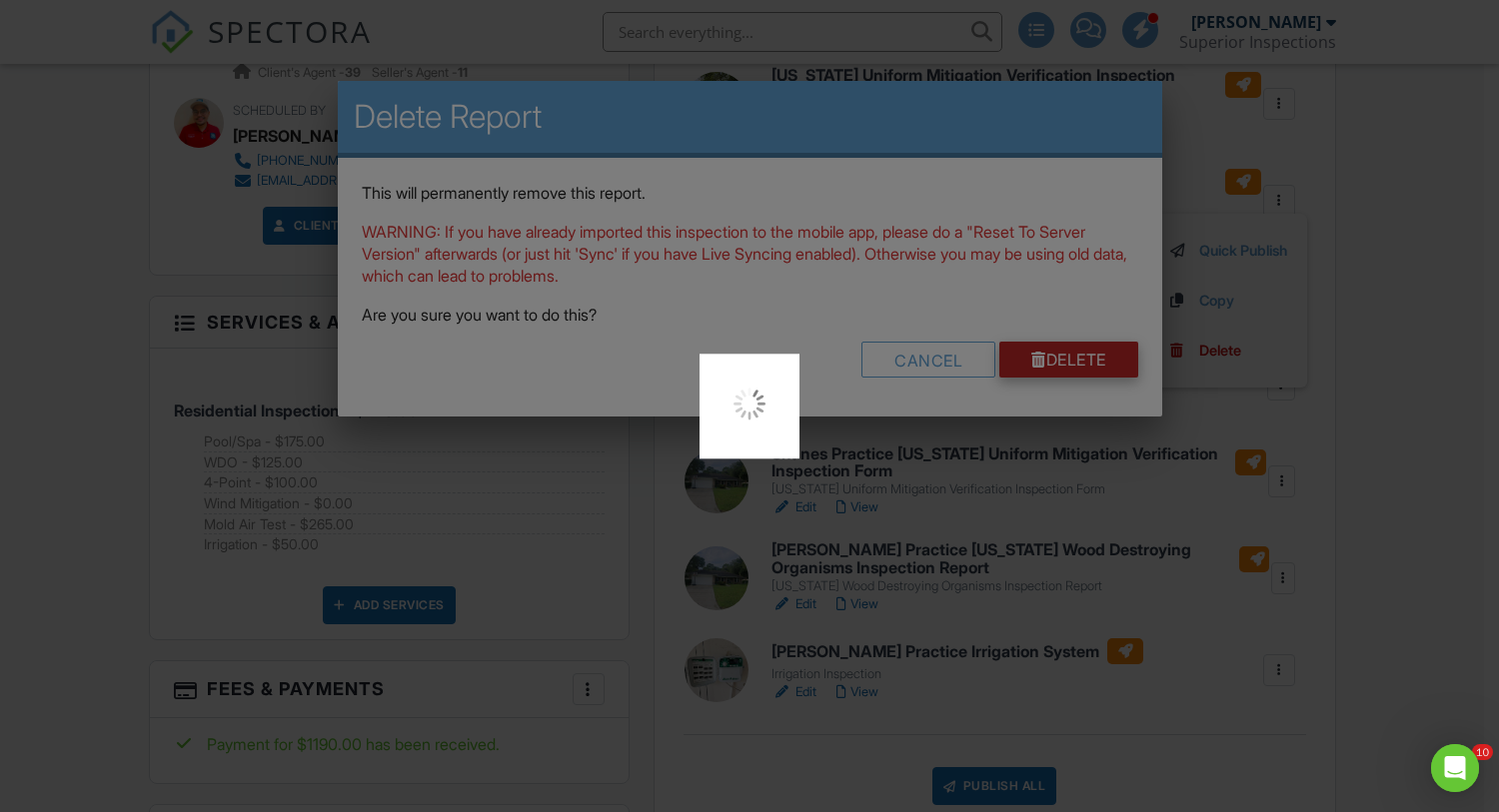 scroll, scrollTop: 0, scrollLeft: 0, axis: both 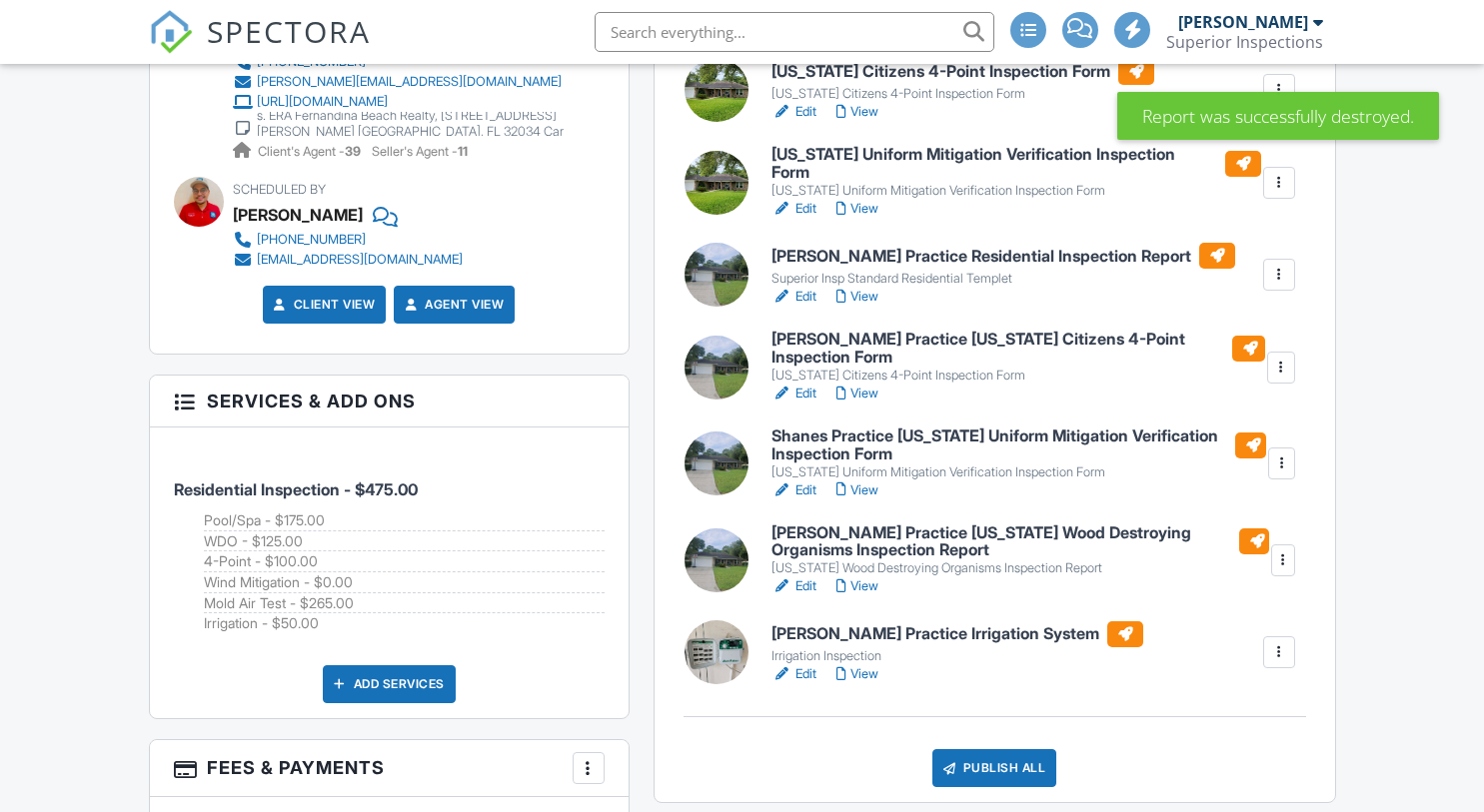 click on "View" at bounding box center (857, 297) 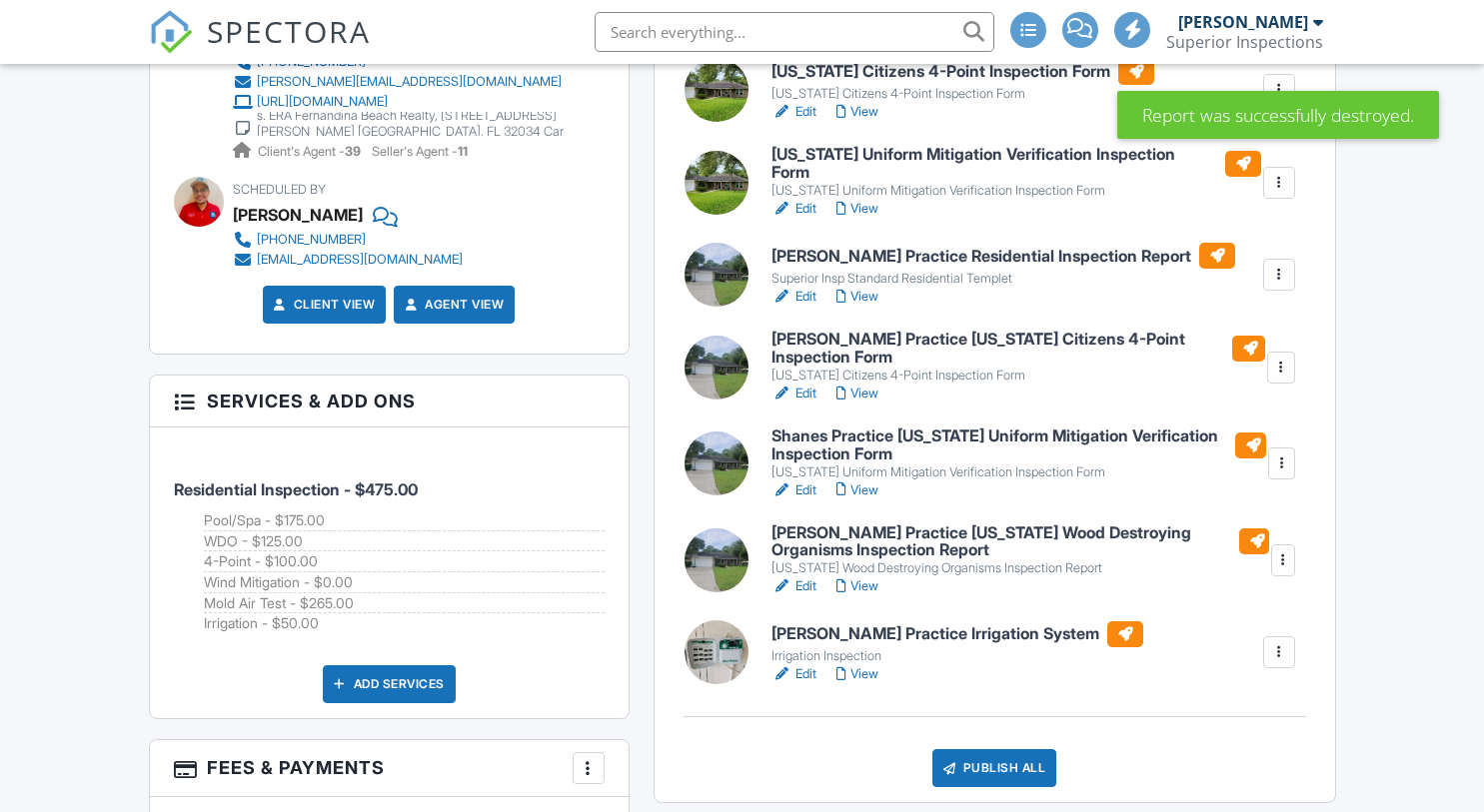 scroll, scrollTop: 1040, scrollLeft: 0, axis: vertical 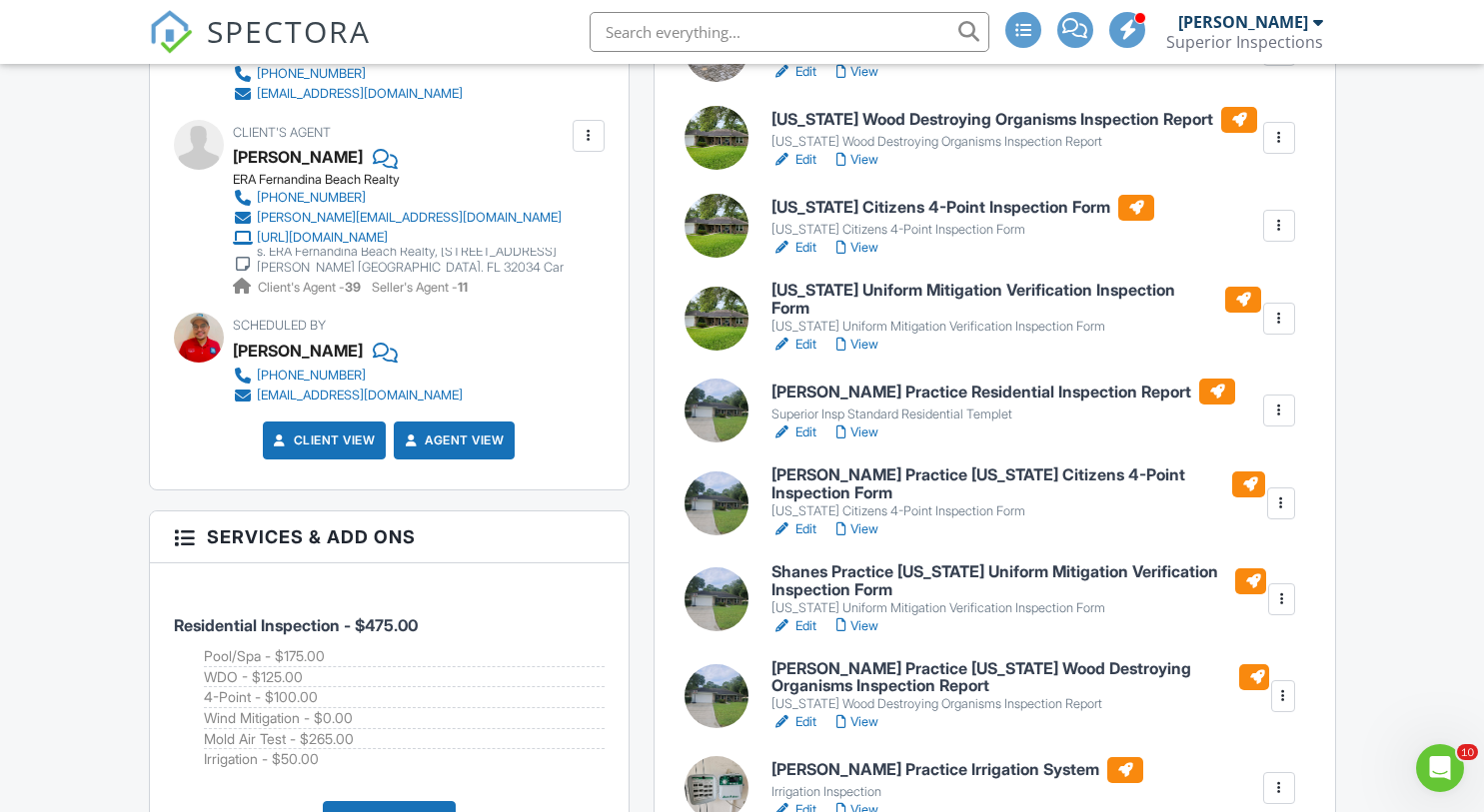 click at bounding box center (1279, 410) 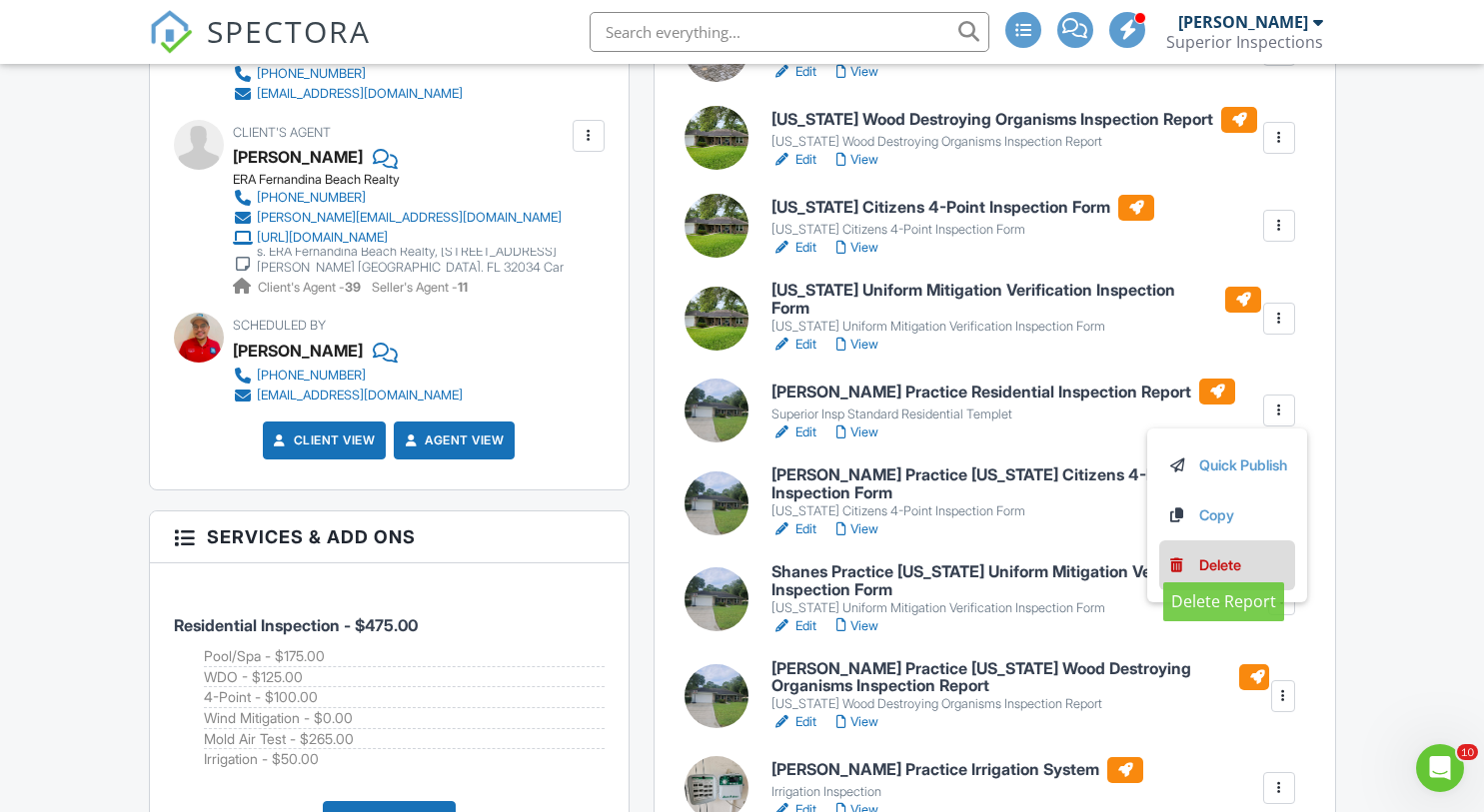 click on "Delete" at bounding box center (1220, 565) 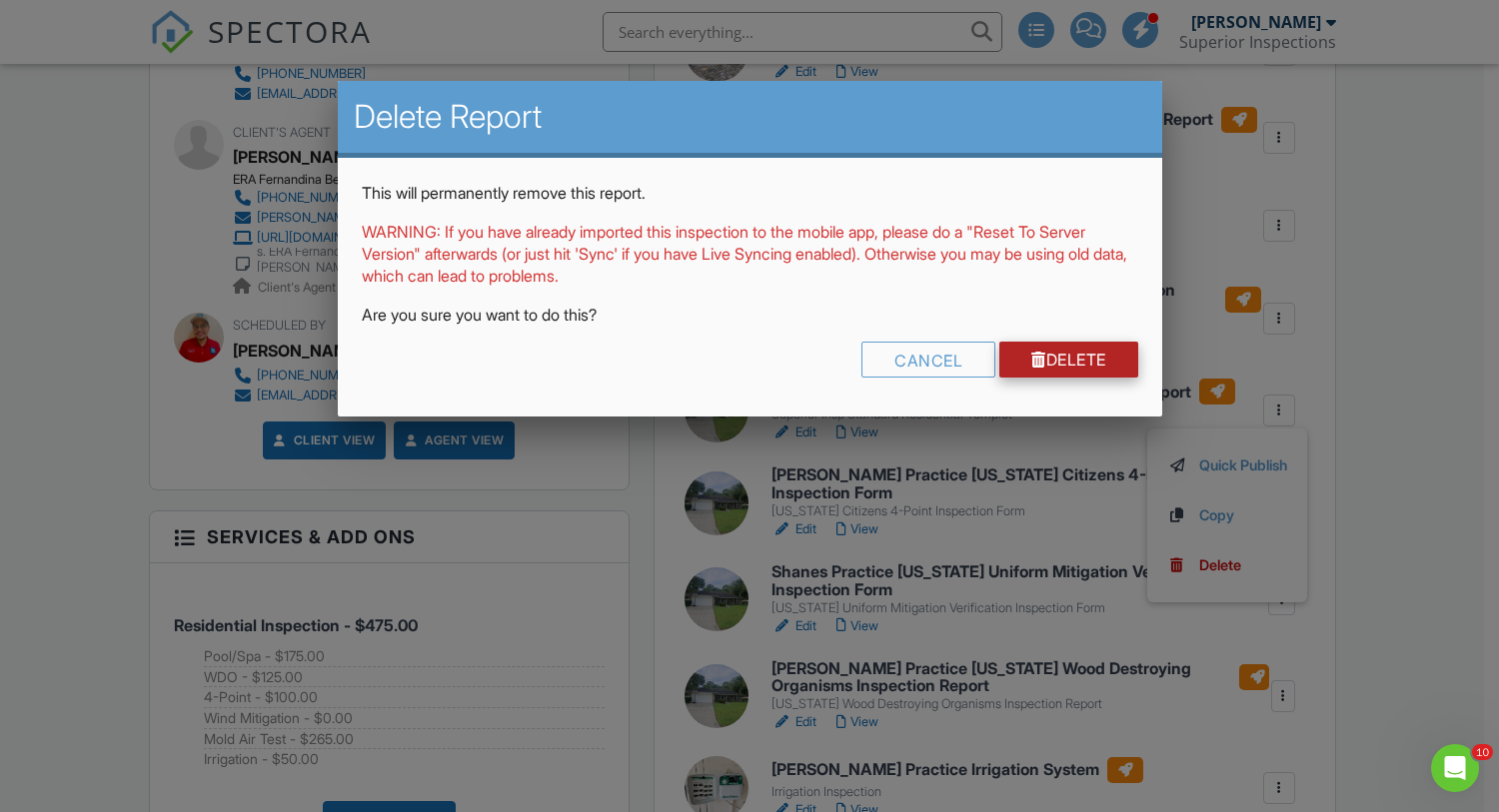click on "Delete" at bounding box center [1068, 360] 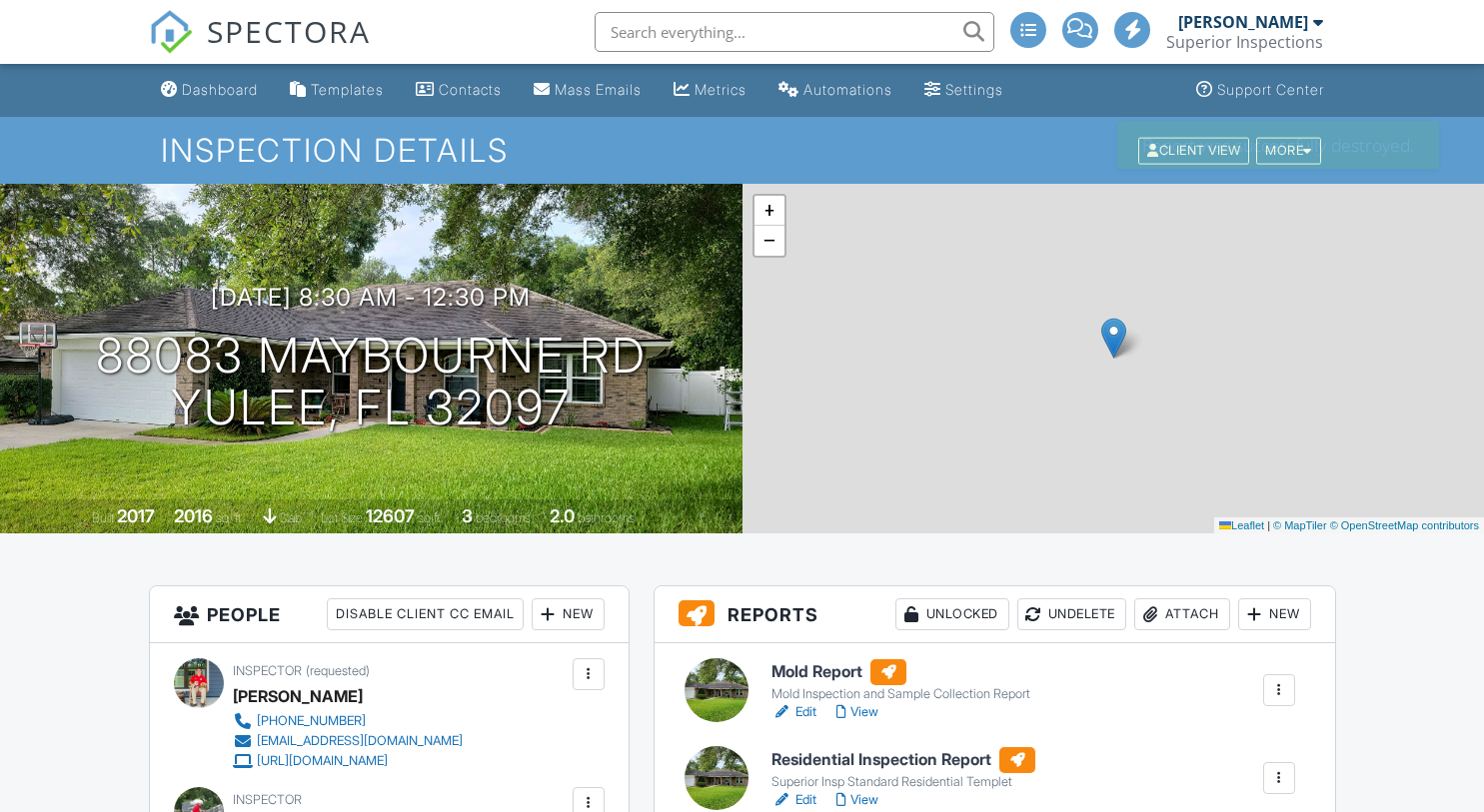 scroll, scrollTop: 0, scrollLeft: 0, axis: both 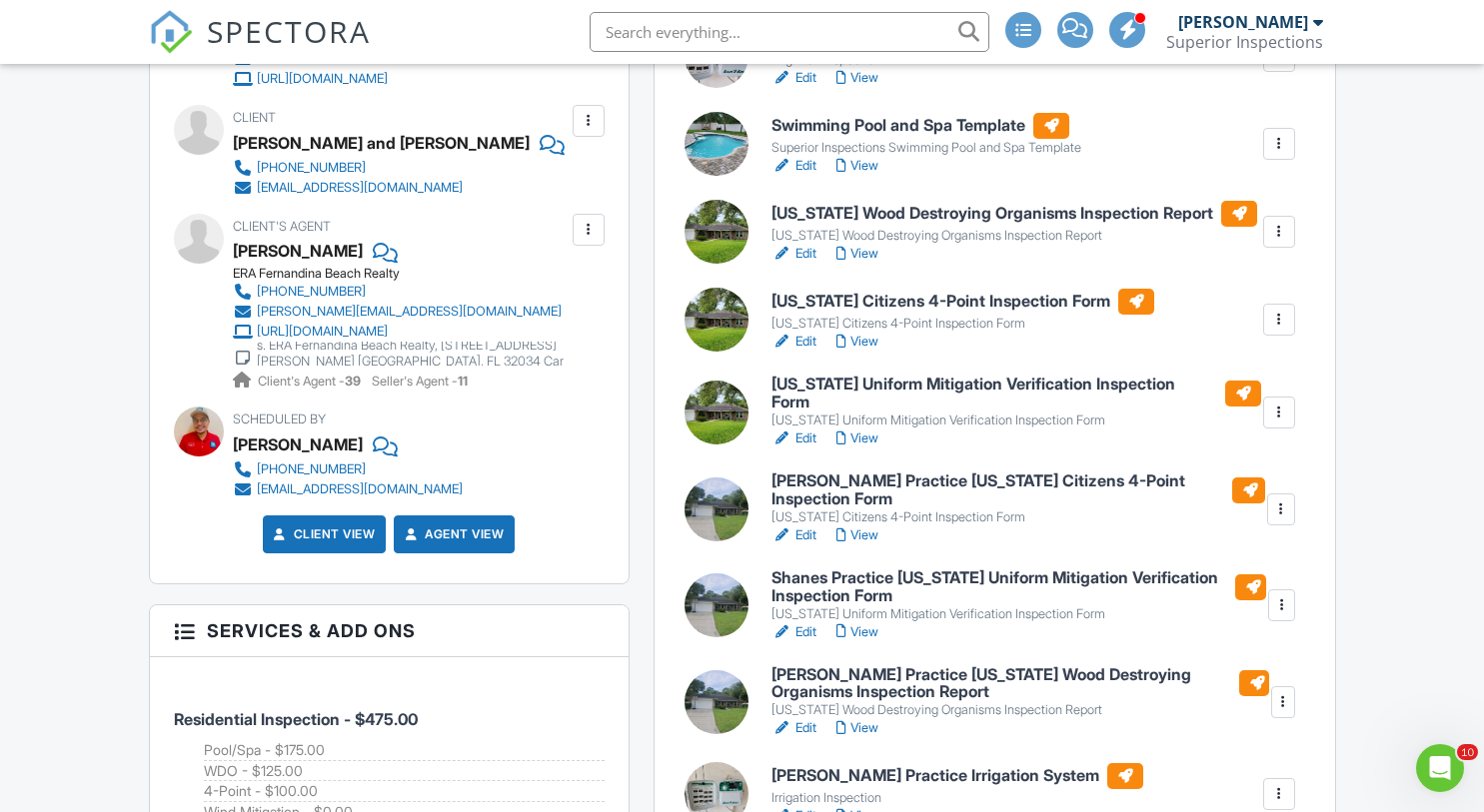 click on "View" at bounding box center [857, 535] 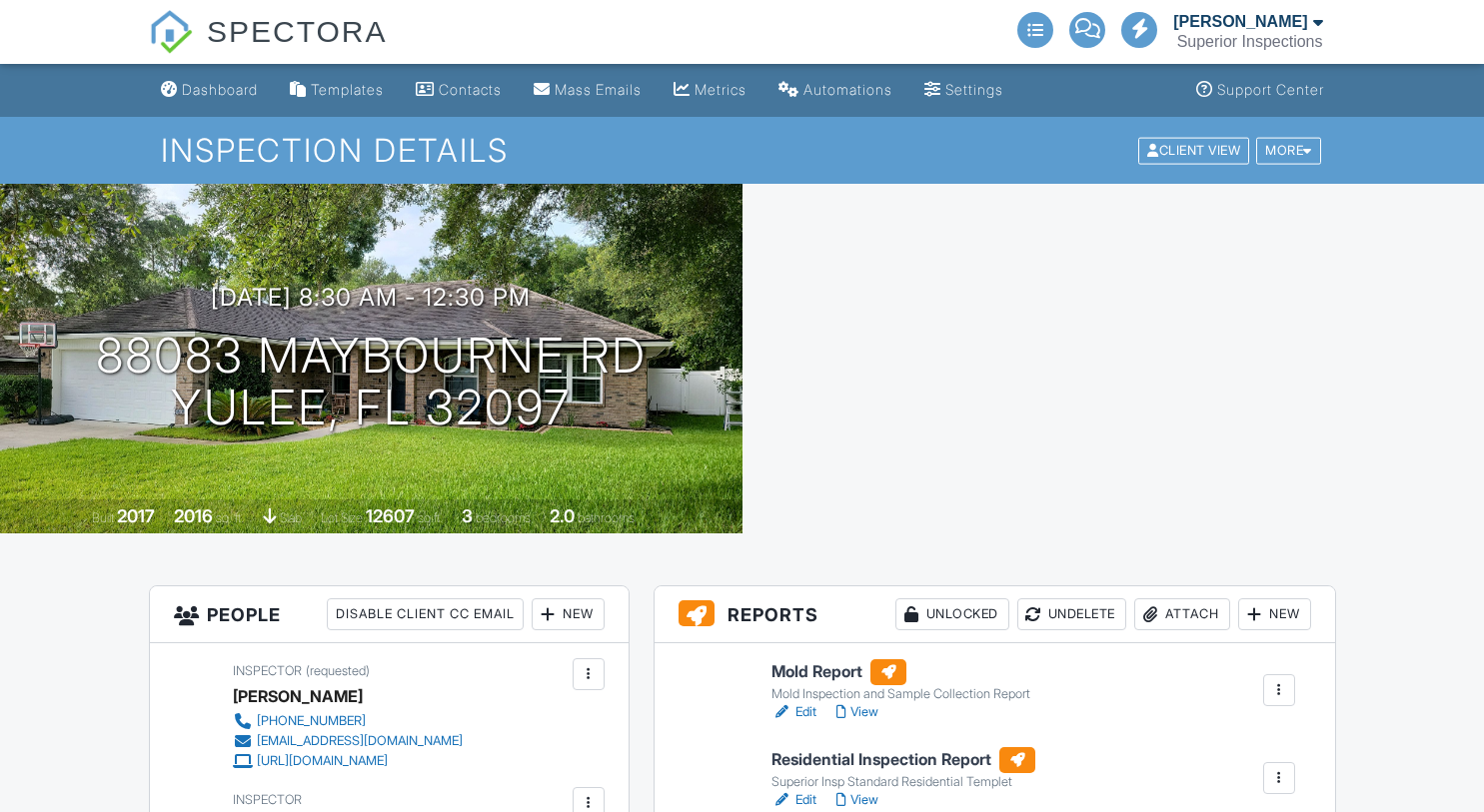 click at bounding box center (1281, 1319) 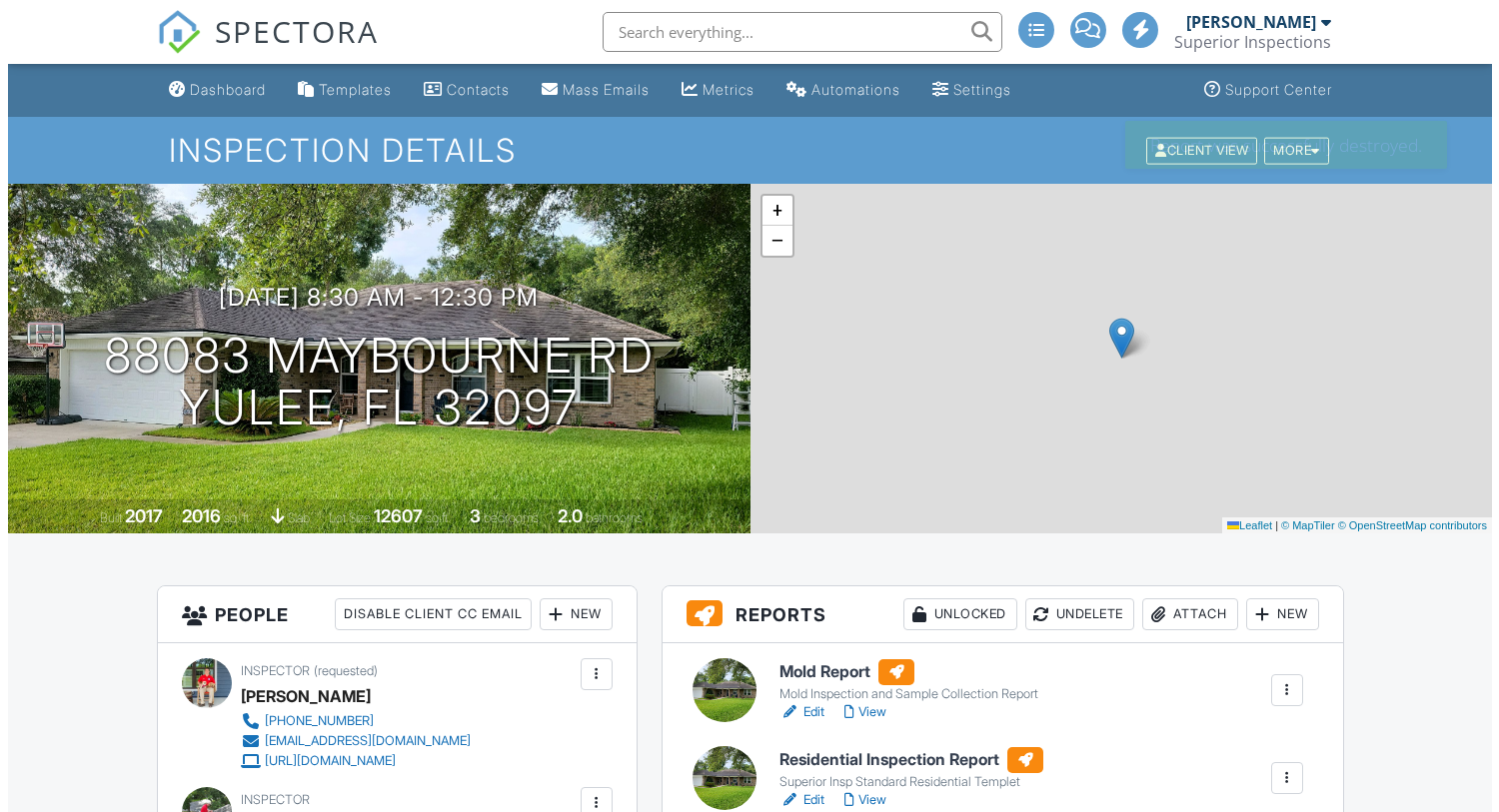 scroll, scrollTop: 810, scrollLeft: 0, axis: vertical 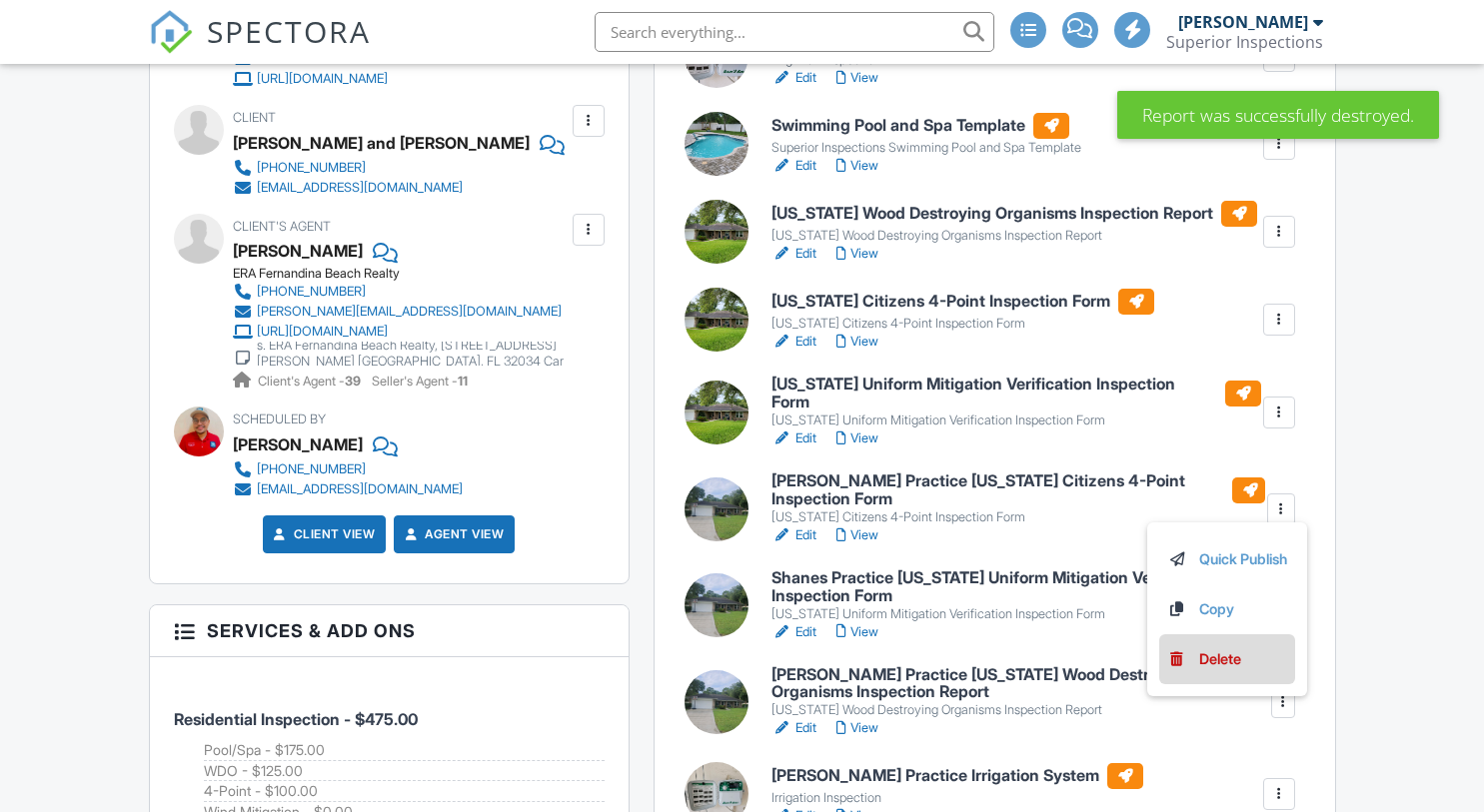 click on "Delete" at bounding box center [1220, 659] 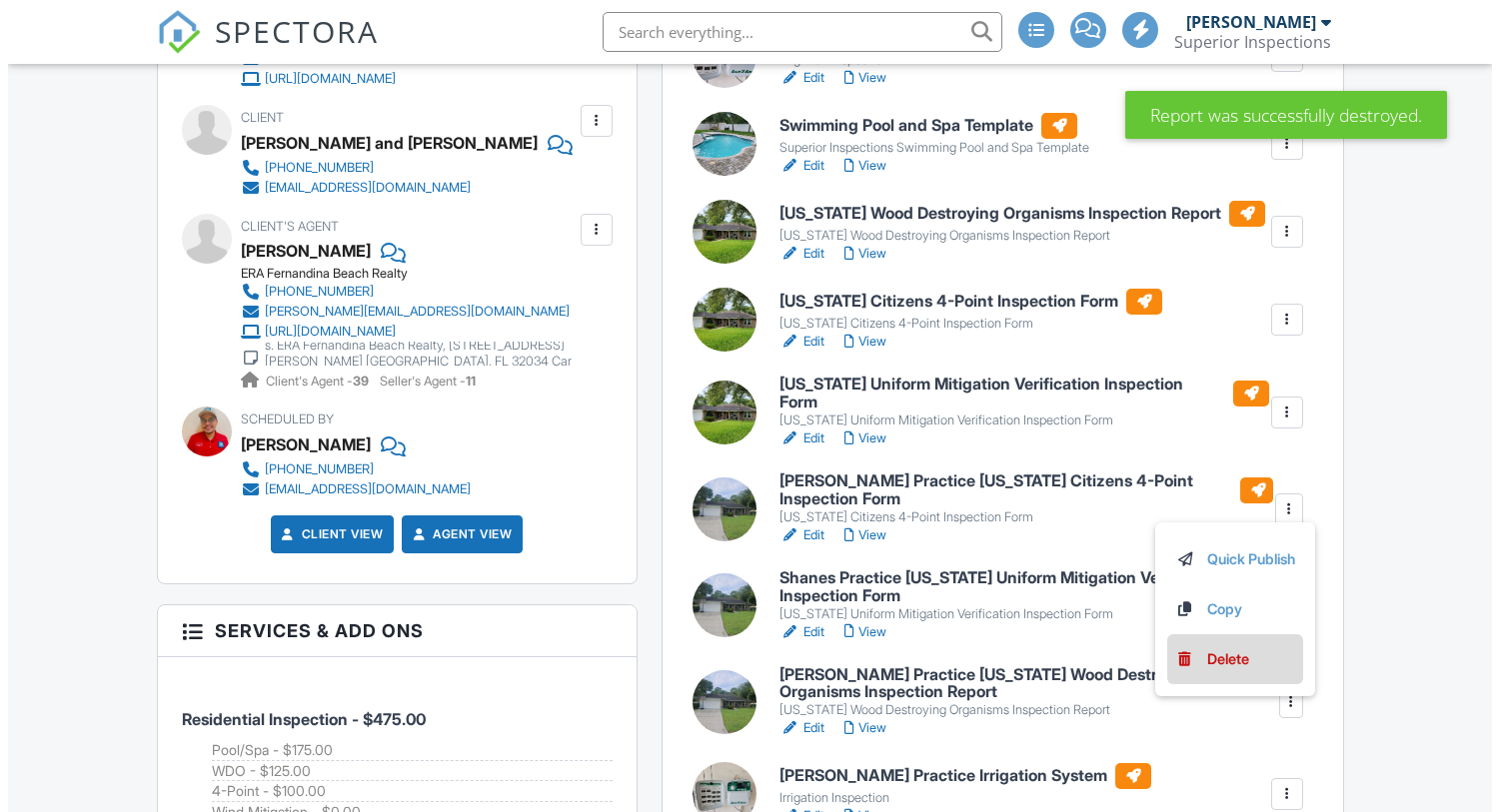 scroll, scrollTop: 810, scrollLeft: 0, axis: vertical 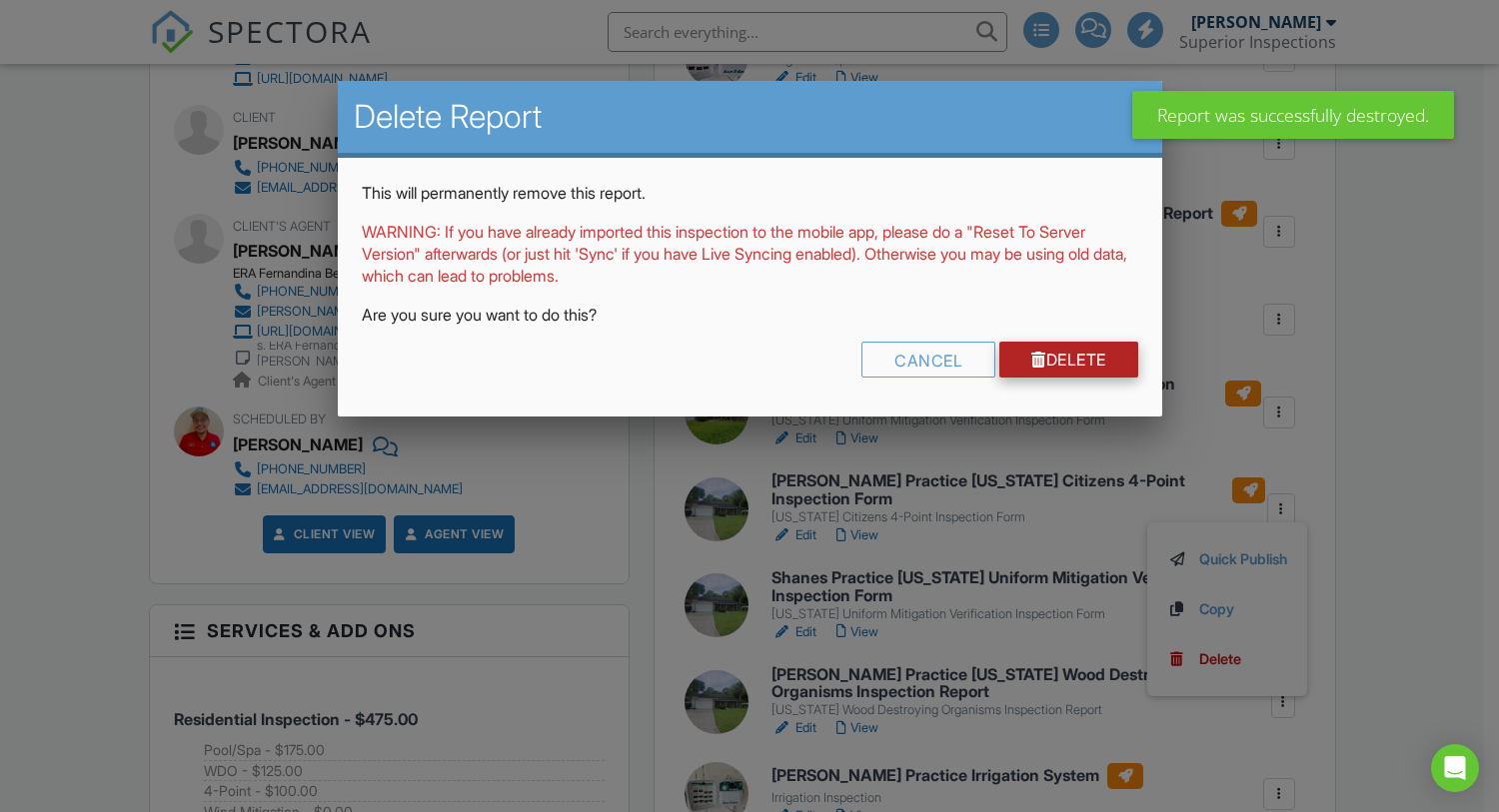 click on "Delete" at bounding box center [1068, 360] 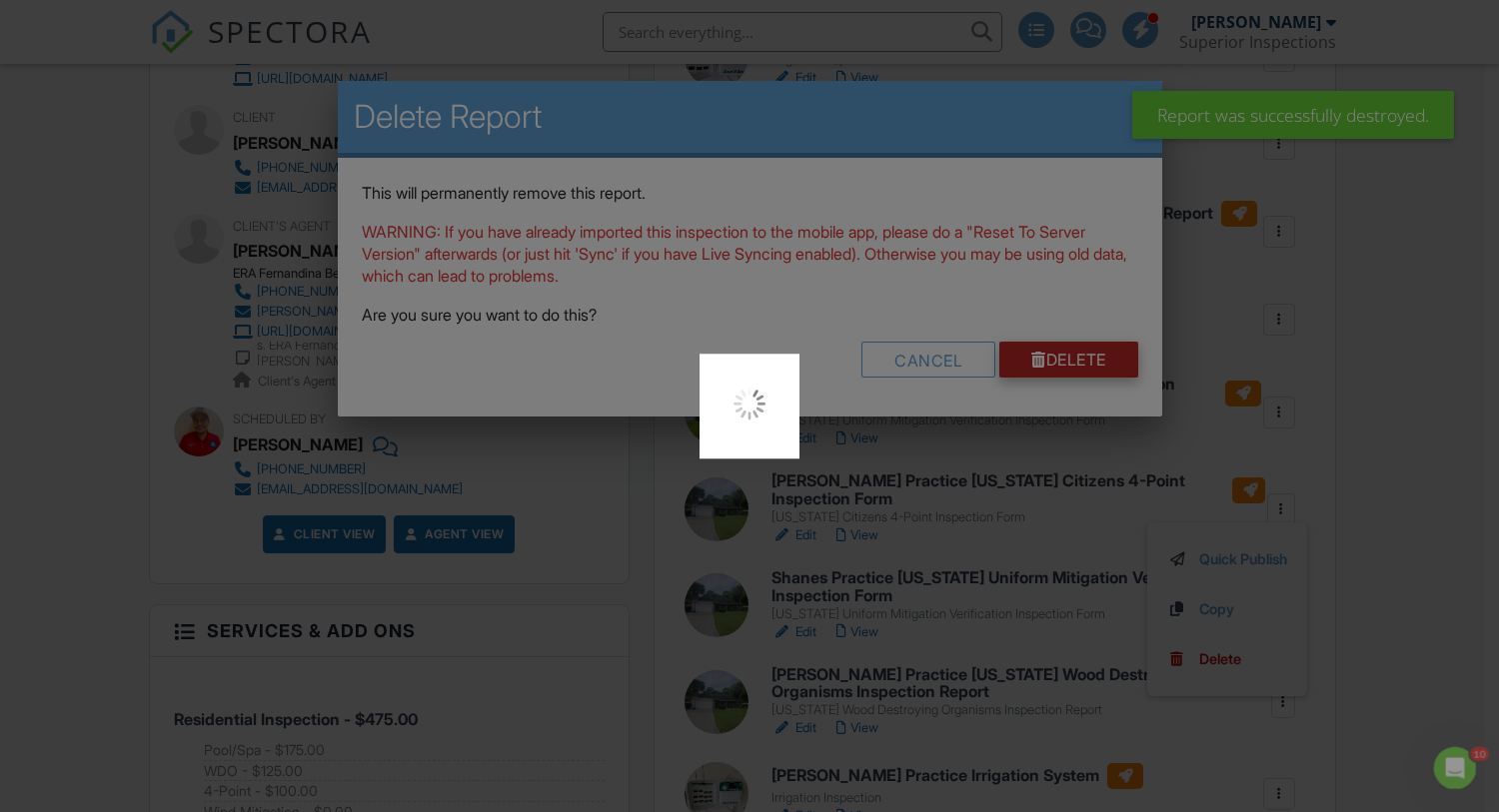 scroll, scrollTop: 0, scrollLeft: 0, axis: both 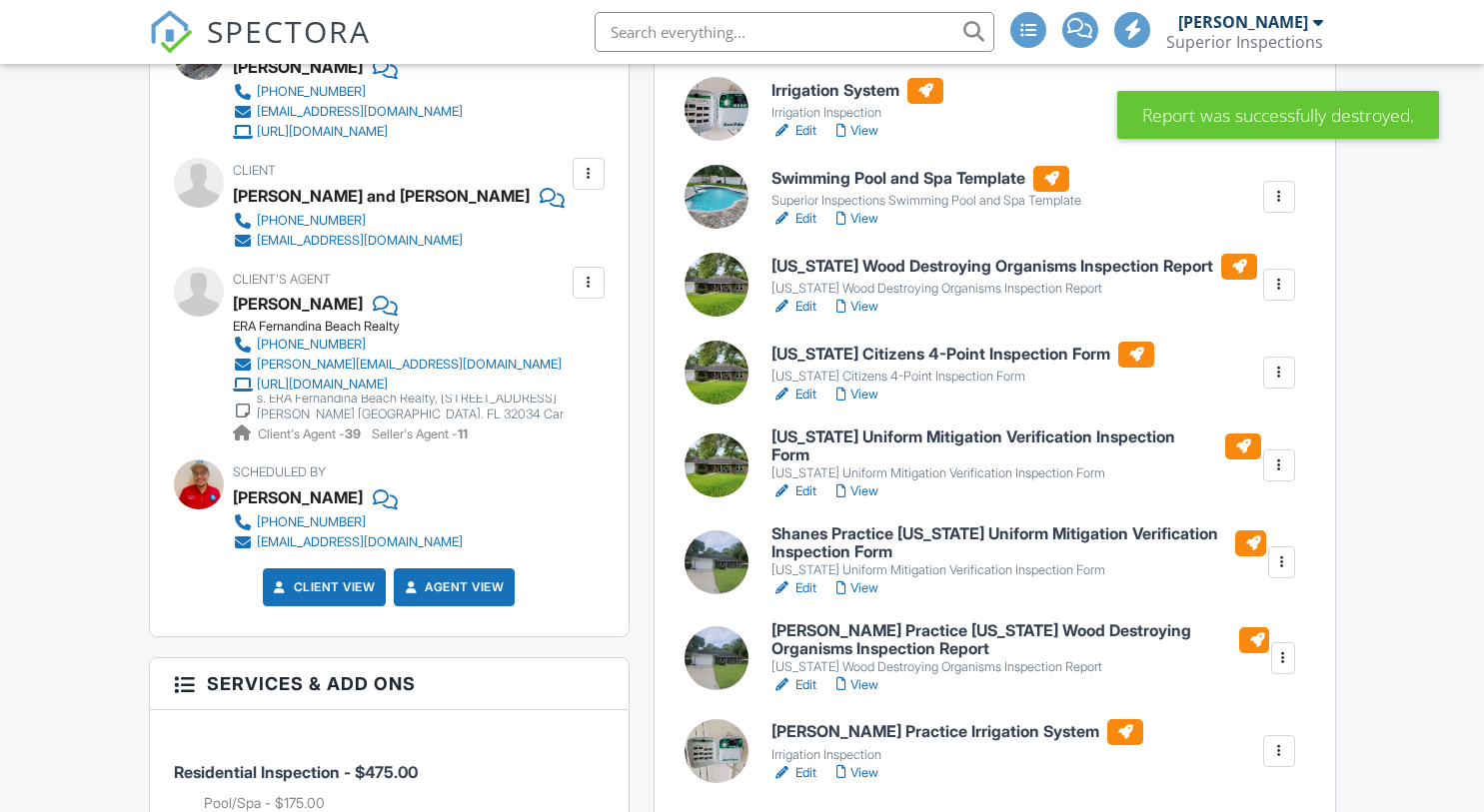 click on "View" at bounding box center [857, 588] 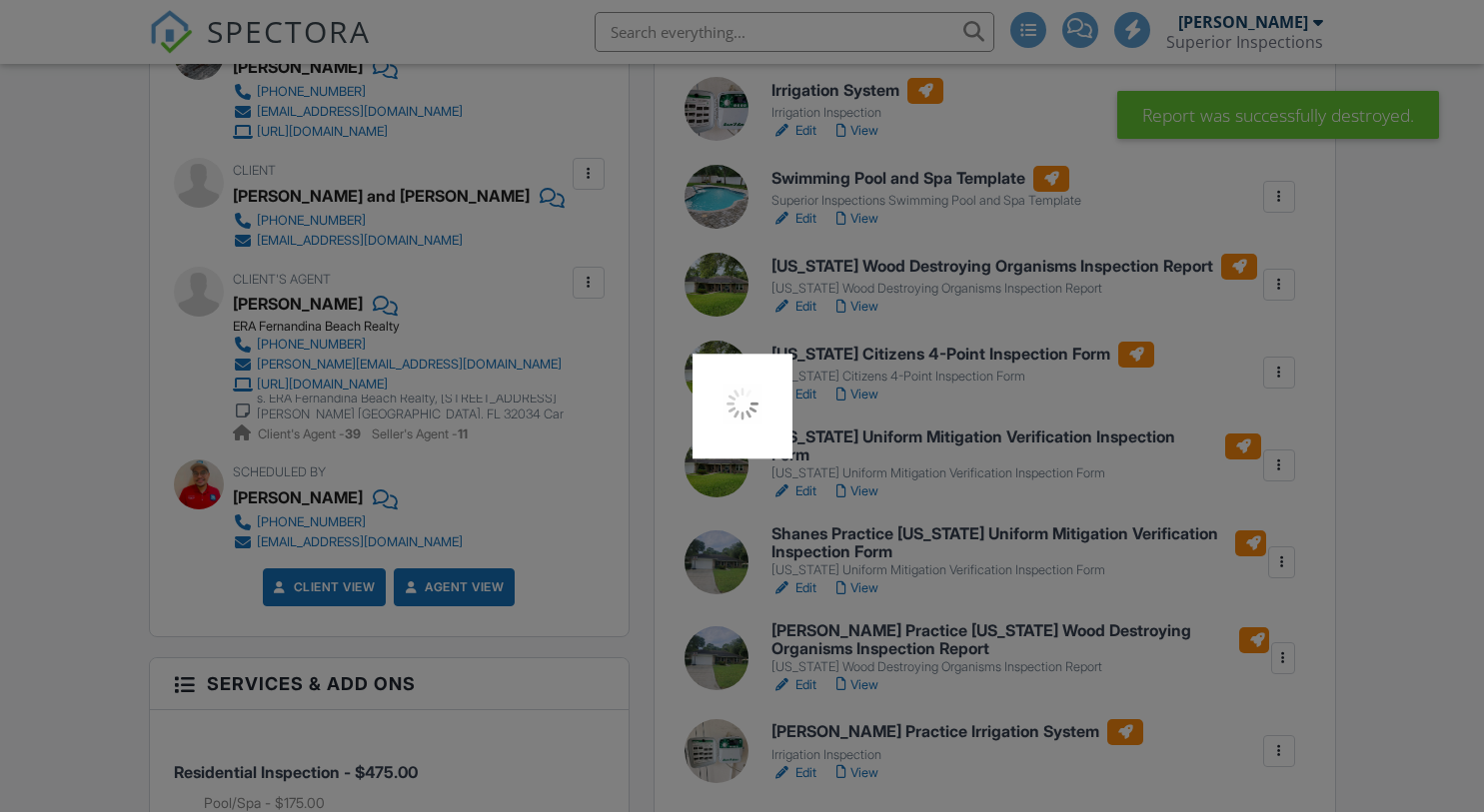 scroll, scrollTop: 757, scrollLeft: 0, axis: vertical 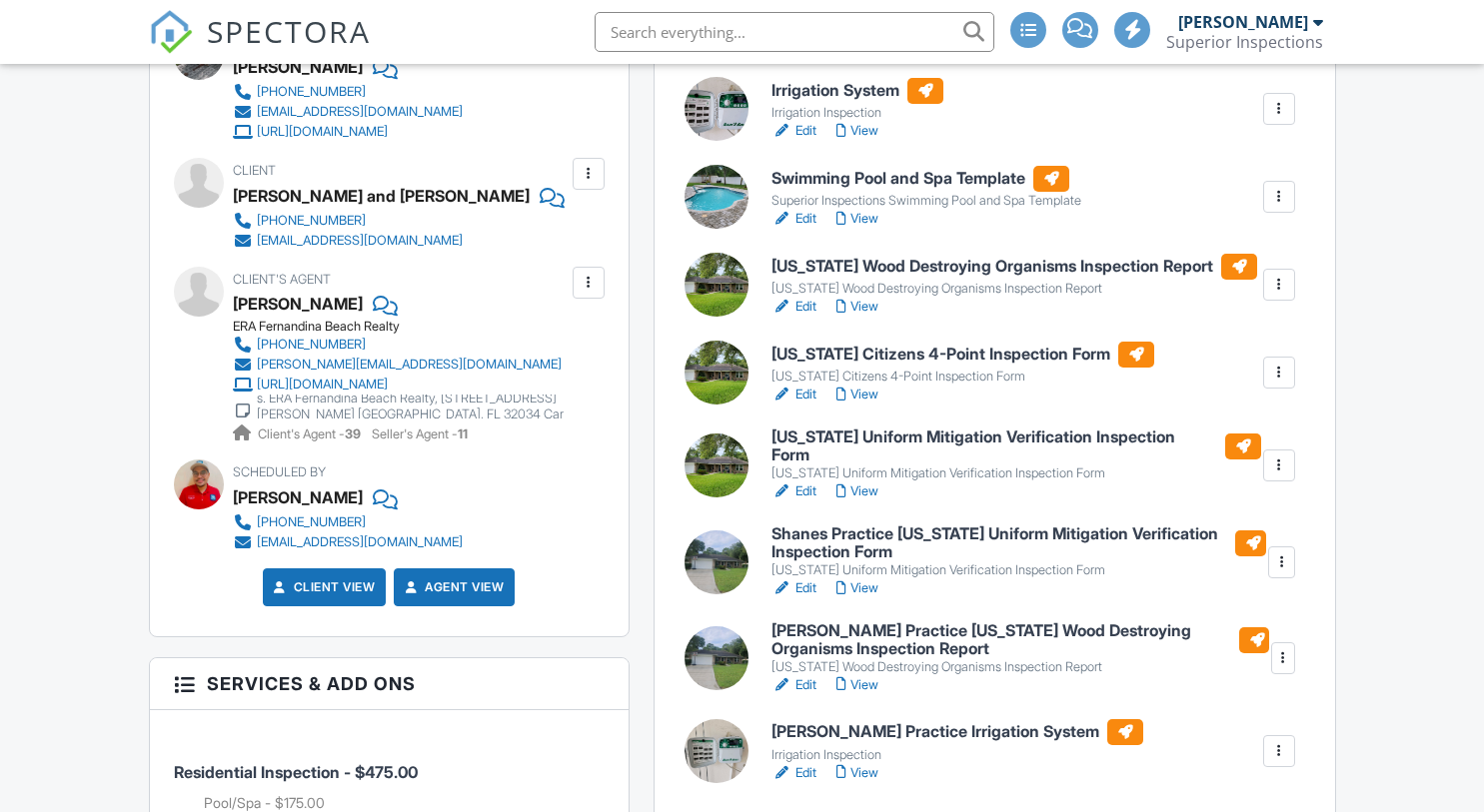 click at bounding box center [1281, 562] 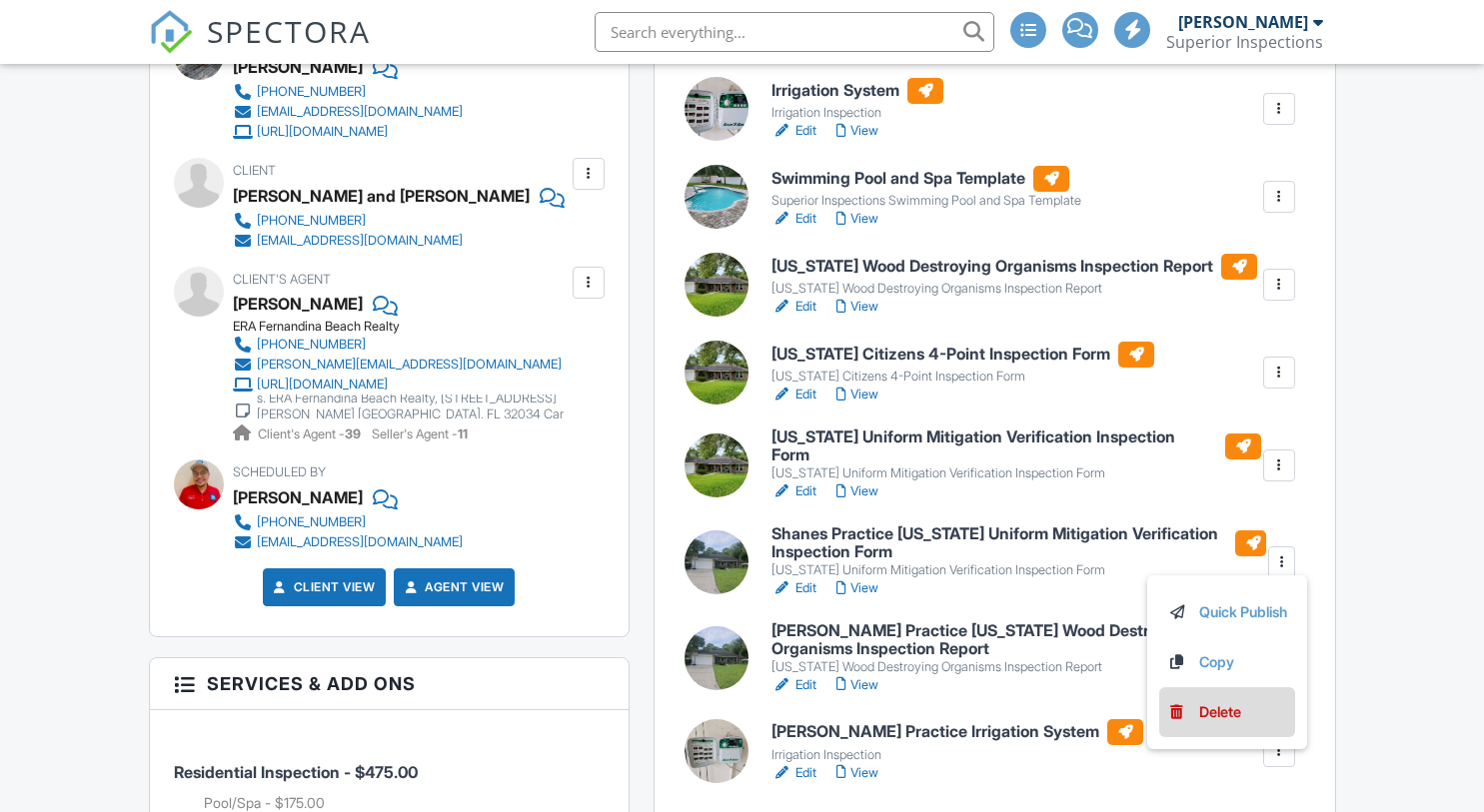 click on "Delete" at bounding box center (1227, 712) 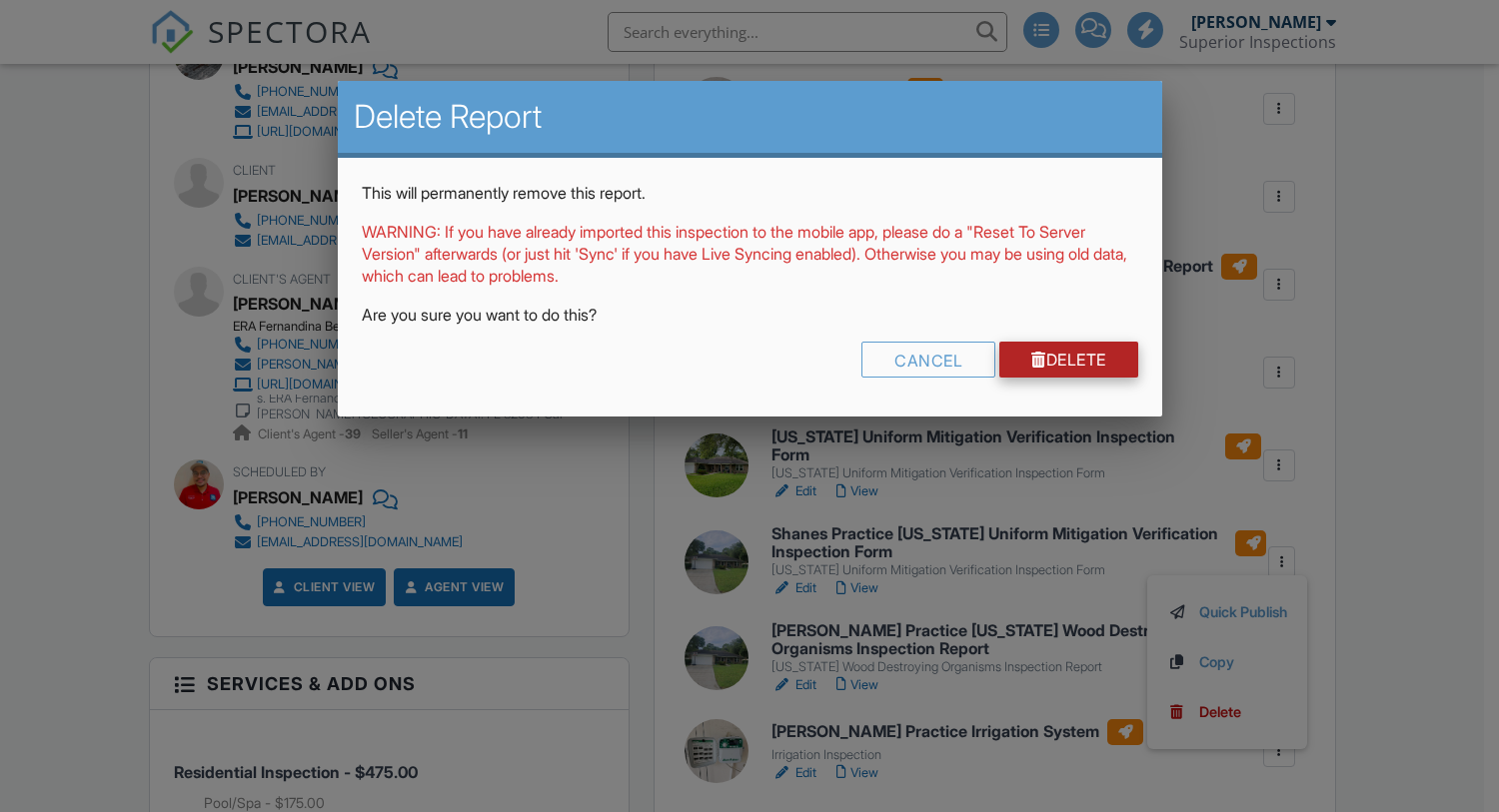 click on "Delete" at bounding box center (1068, 360) 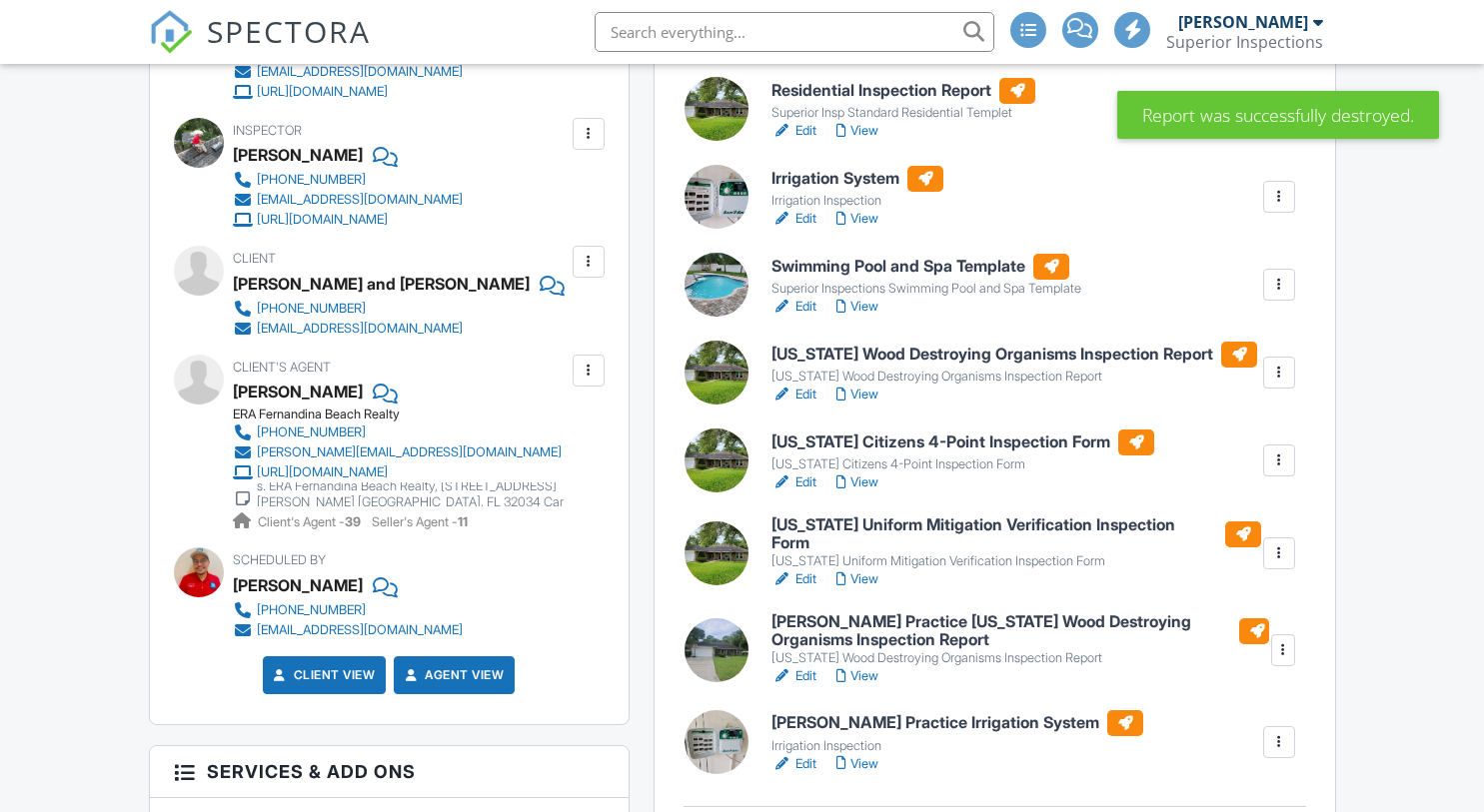scroll, scrollTop: 669, scrollLeft: 0, axis: vertical 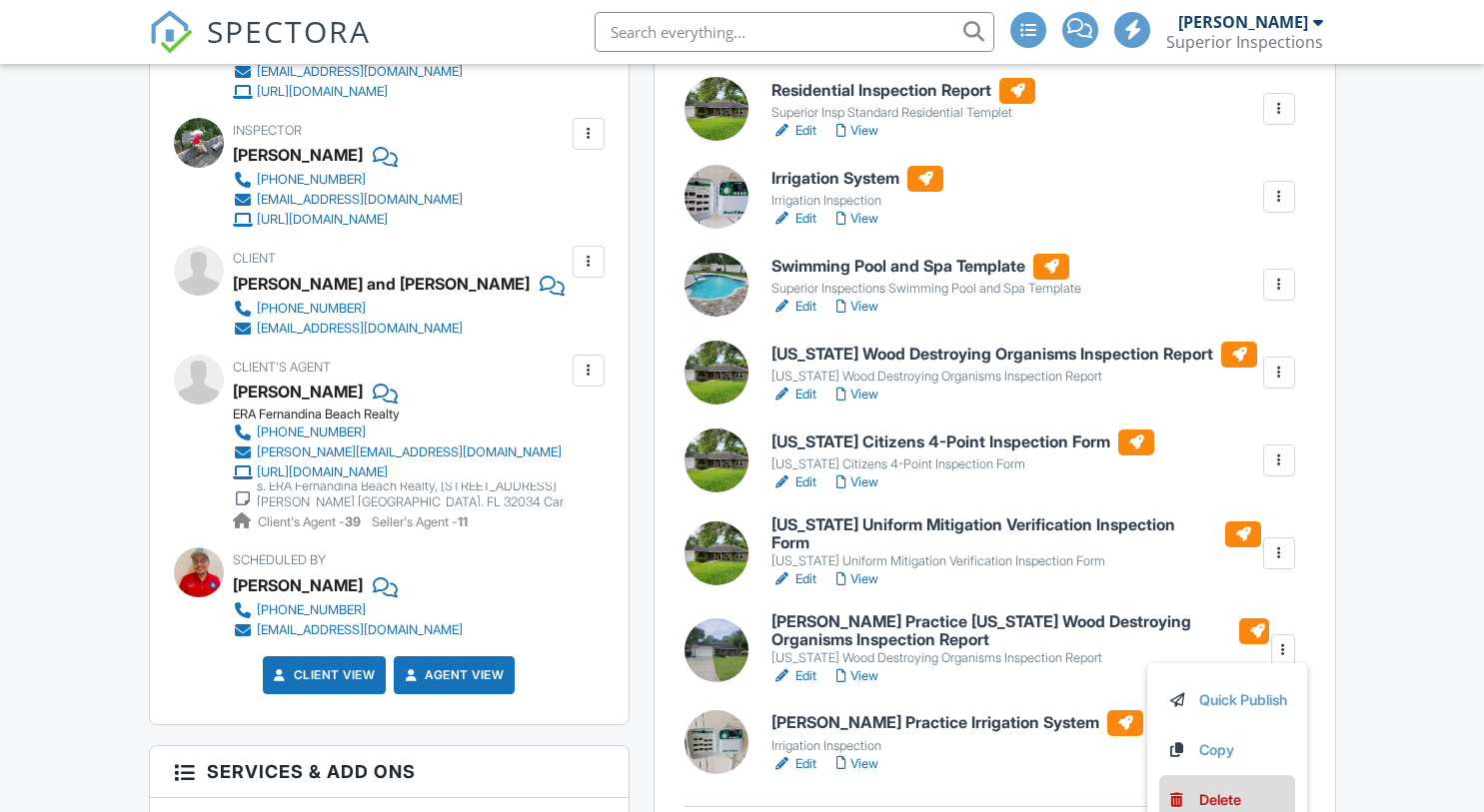 click on "Delete" at bounding box center (1220, 800) 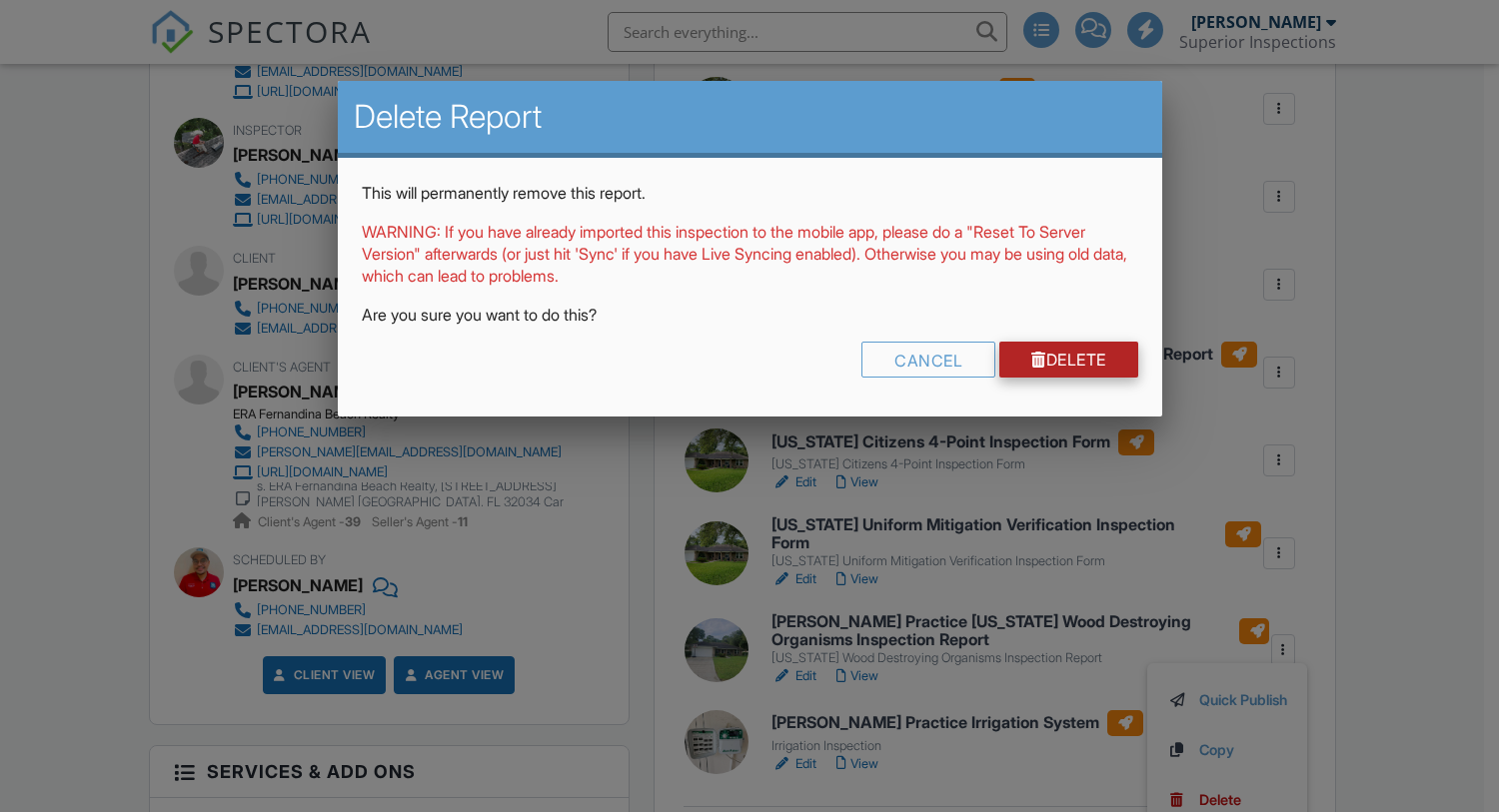 click on "Delete" at bounding box center (1068, 360) 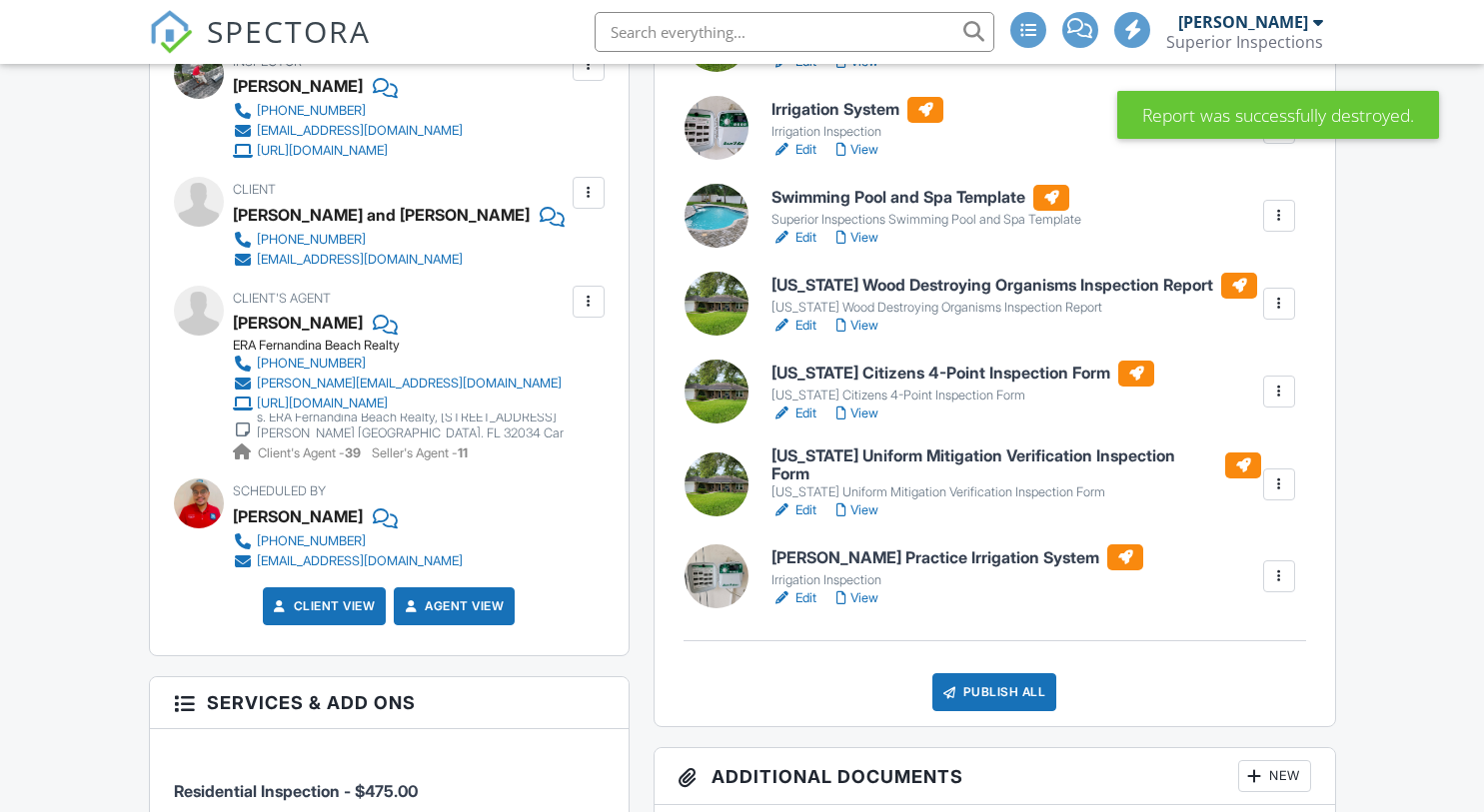 scroll, scrollTop: 738, scrollLeft: 0, axis: vertical 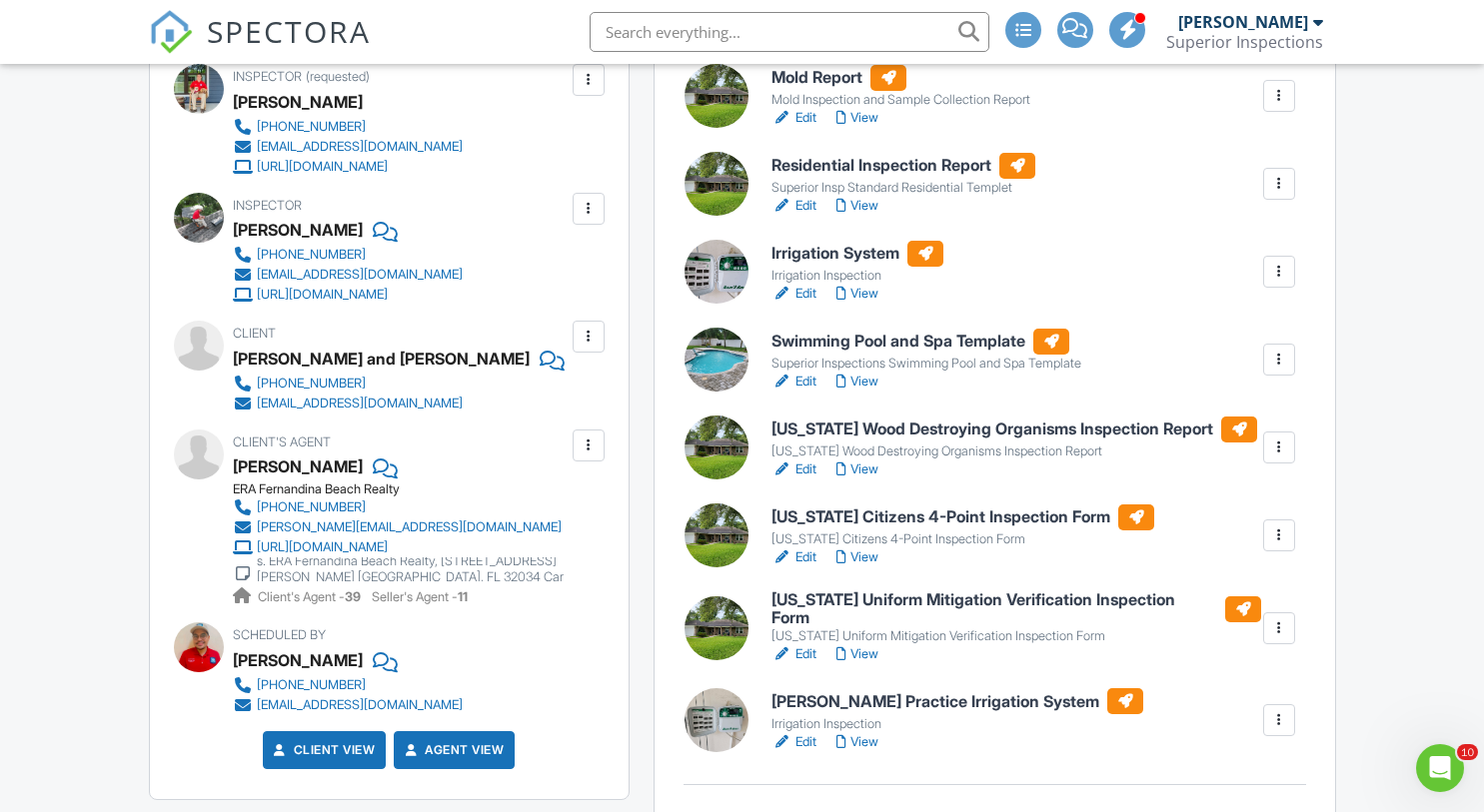 click at bounding box center [1279, 720] 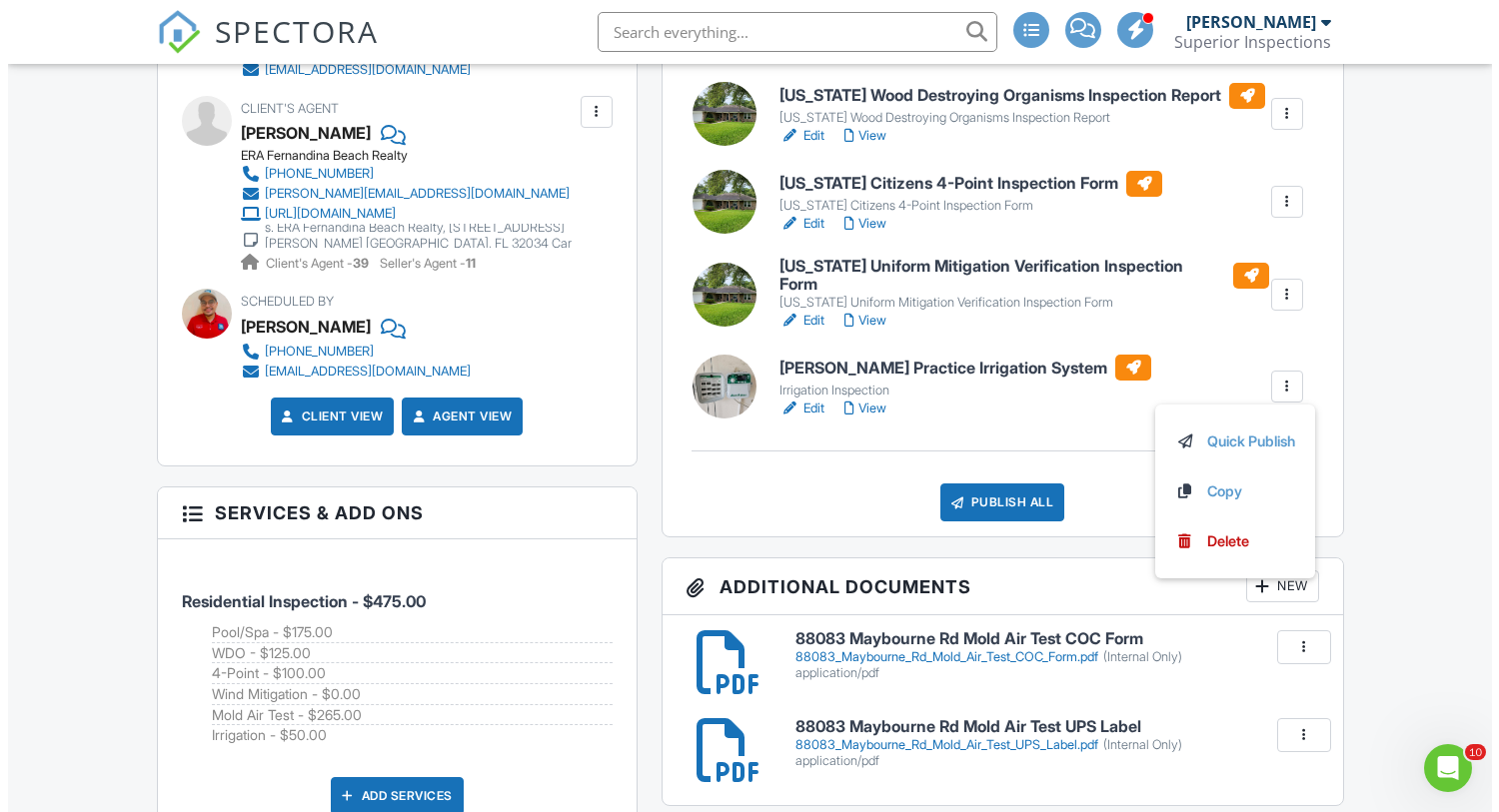 scroll, scrollTop: 929, scrollLeft: 0, axis: vertical 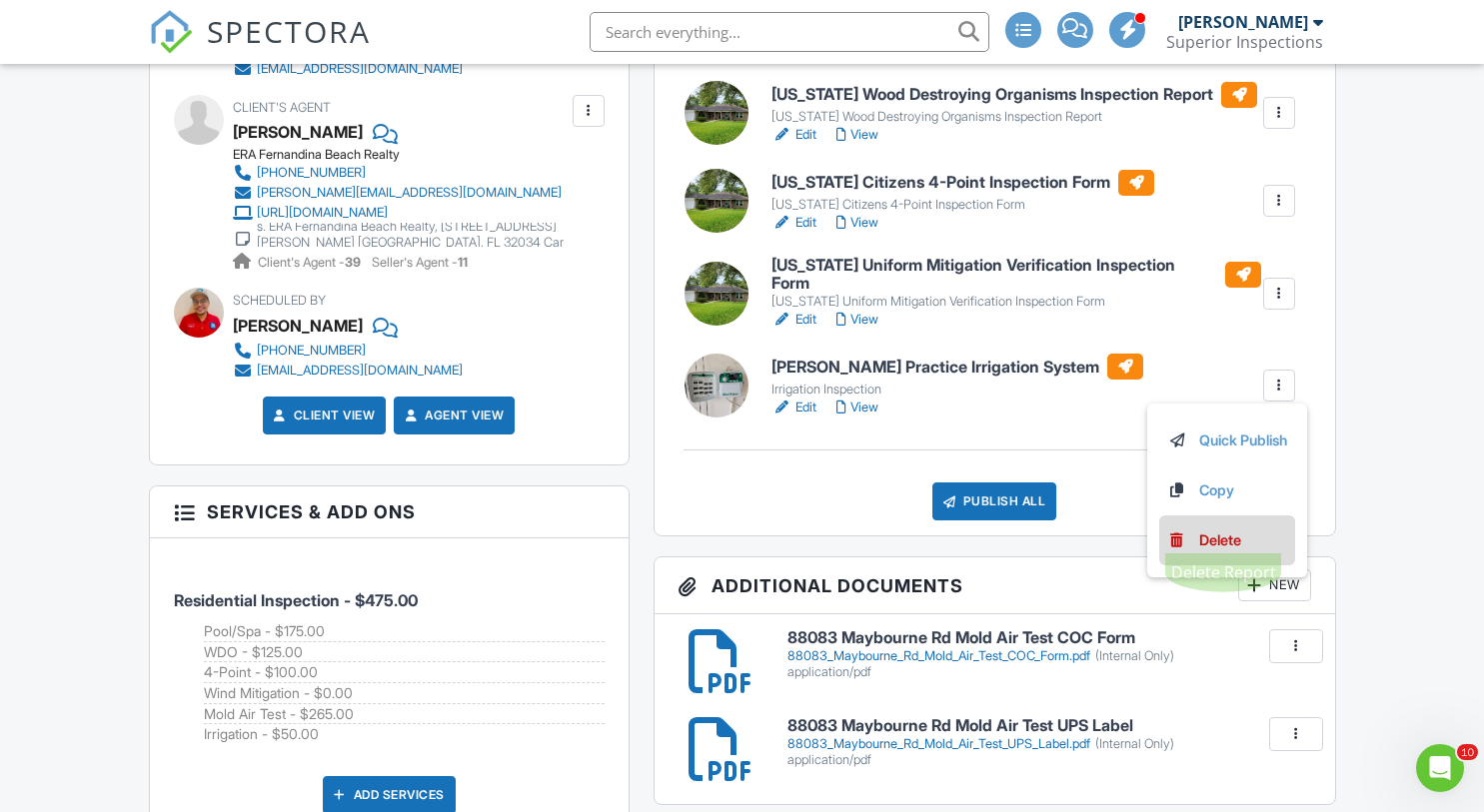 click on "Delete" at bounding box center (1220, 540) 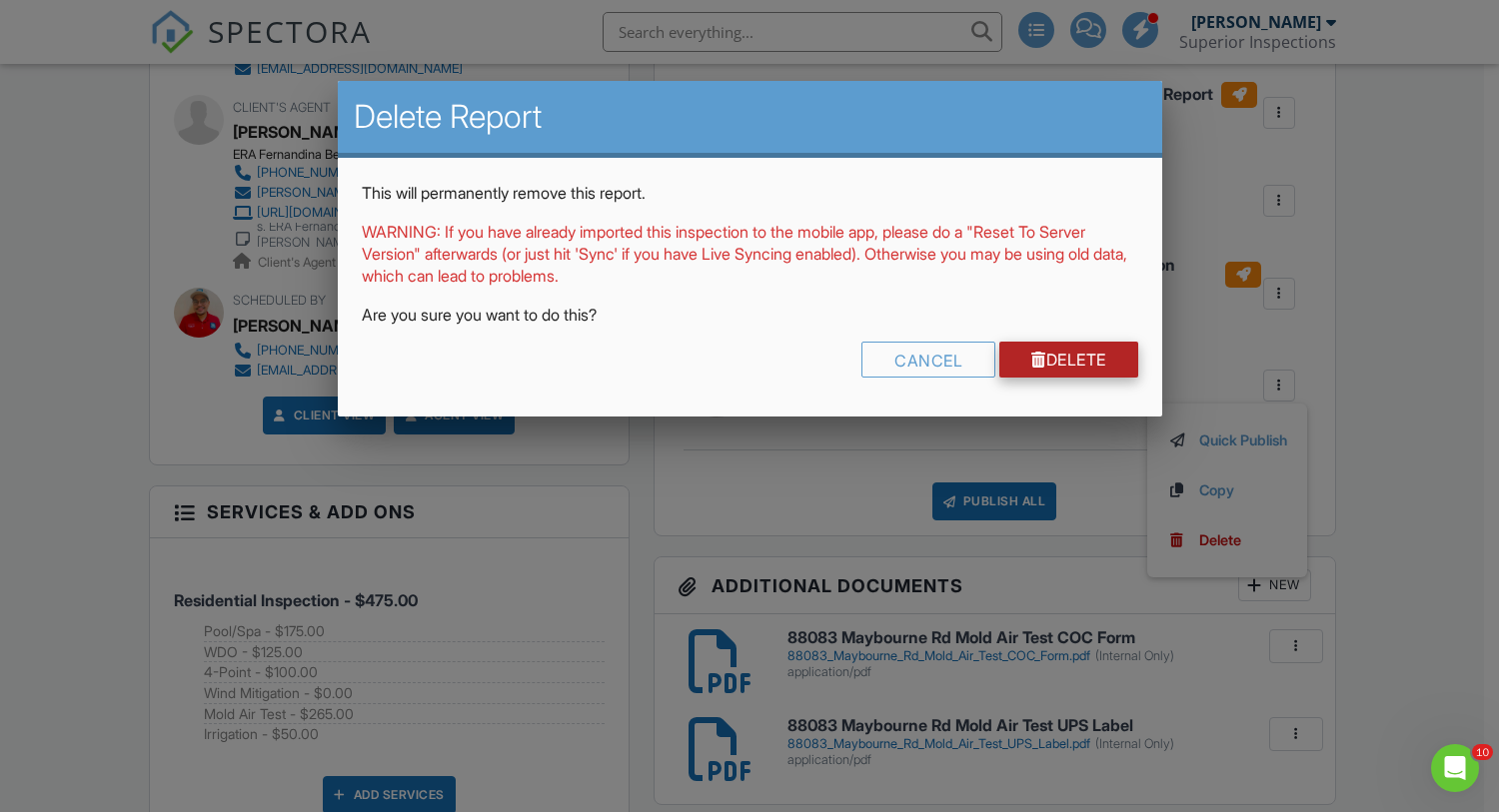 click on "Delete" at bounding box center [1068, 360] 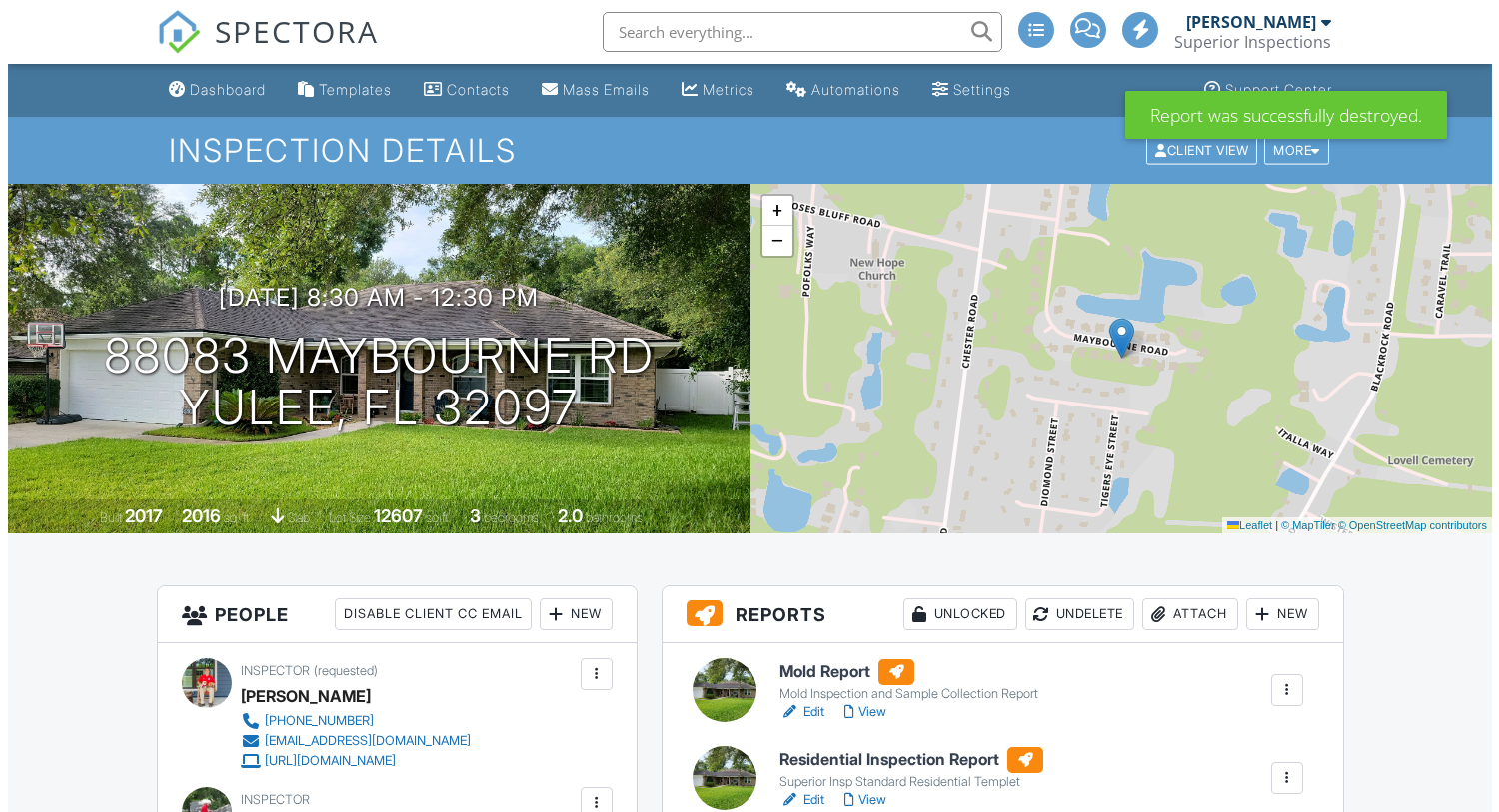 scroll, scrollTop: 587, scrollLeft: 0, axis: vertical 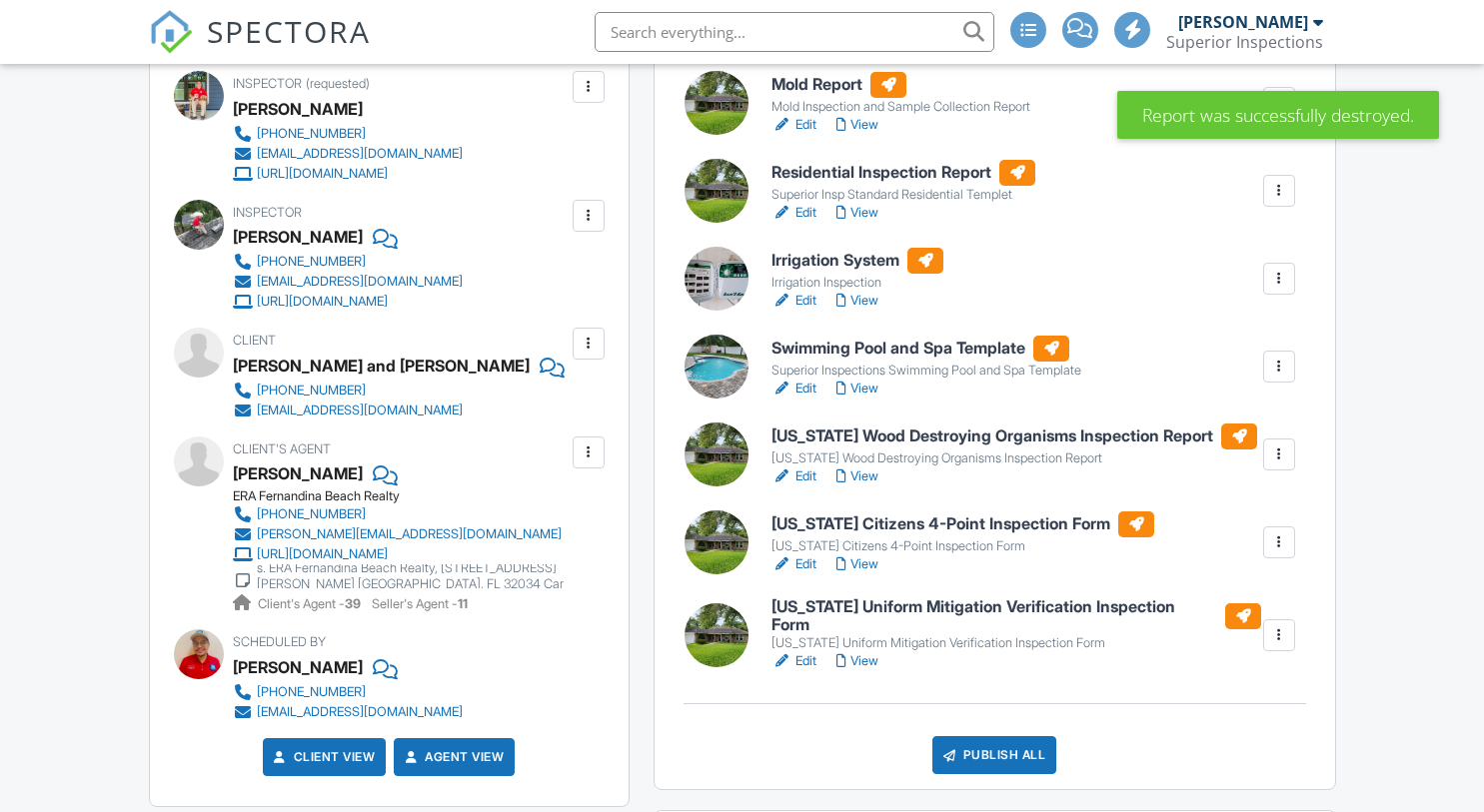 click on "Publish All" at bounding box center [994, 755] 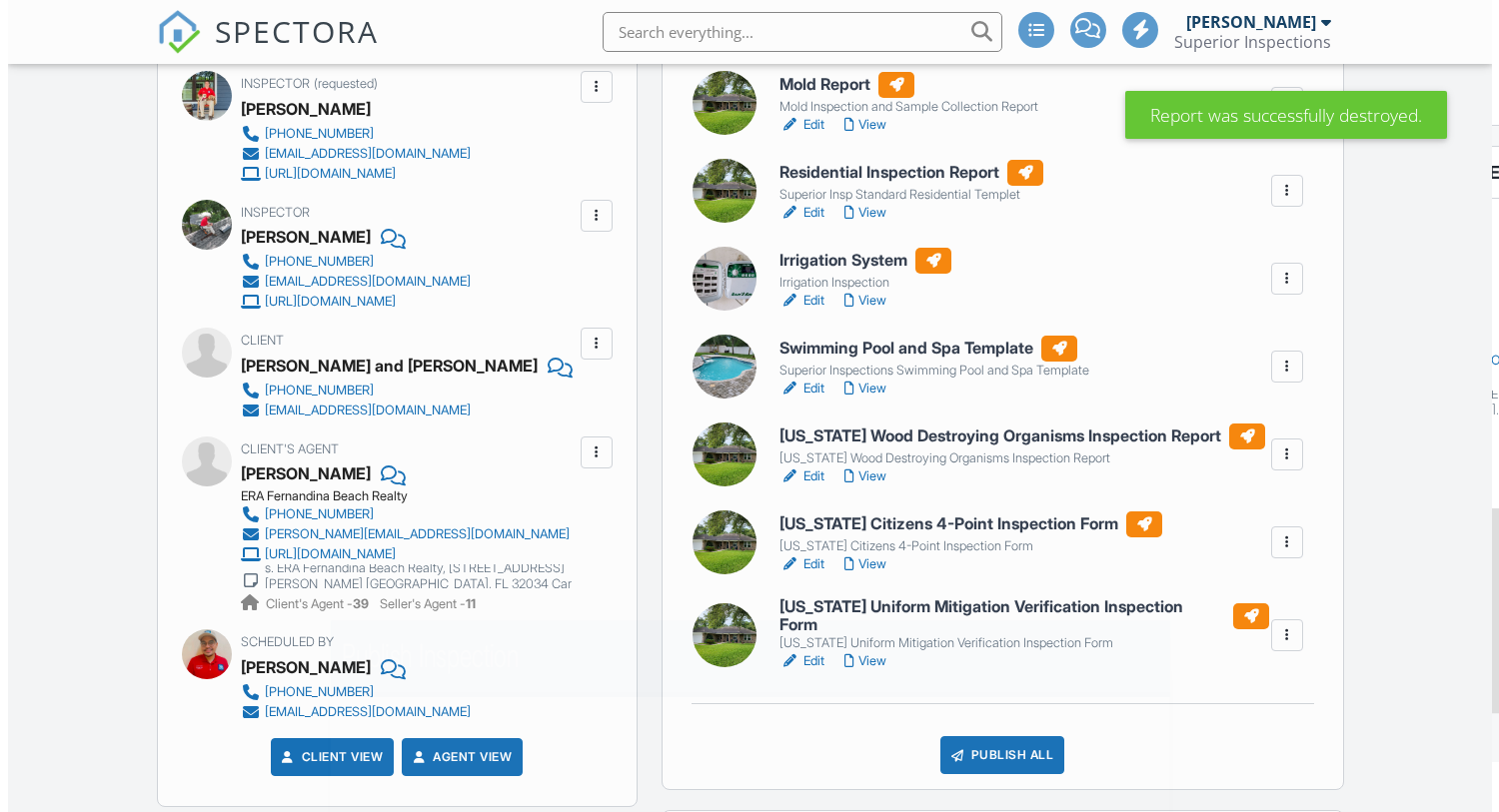 scroll, scrollTop: 587, scrollLeft: 0, axis: vertical 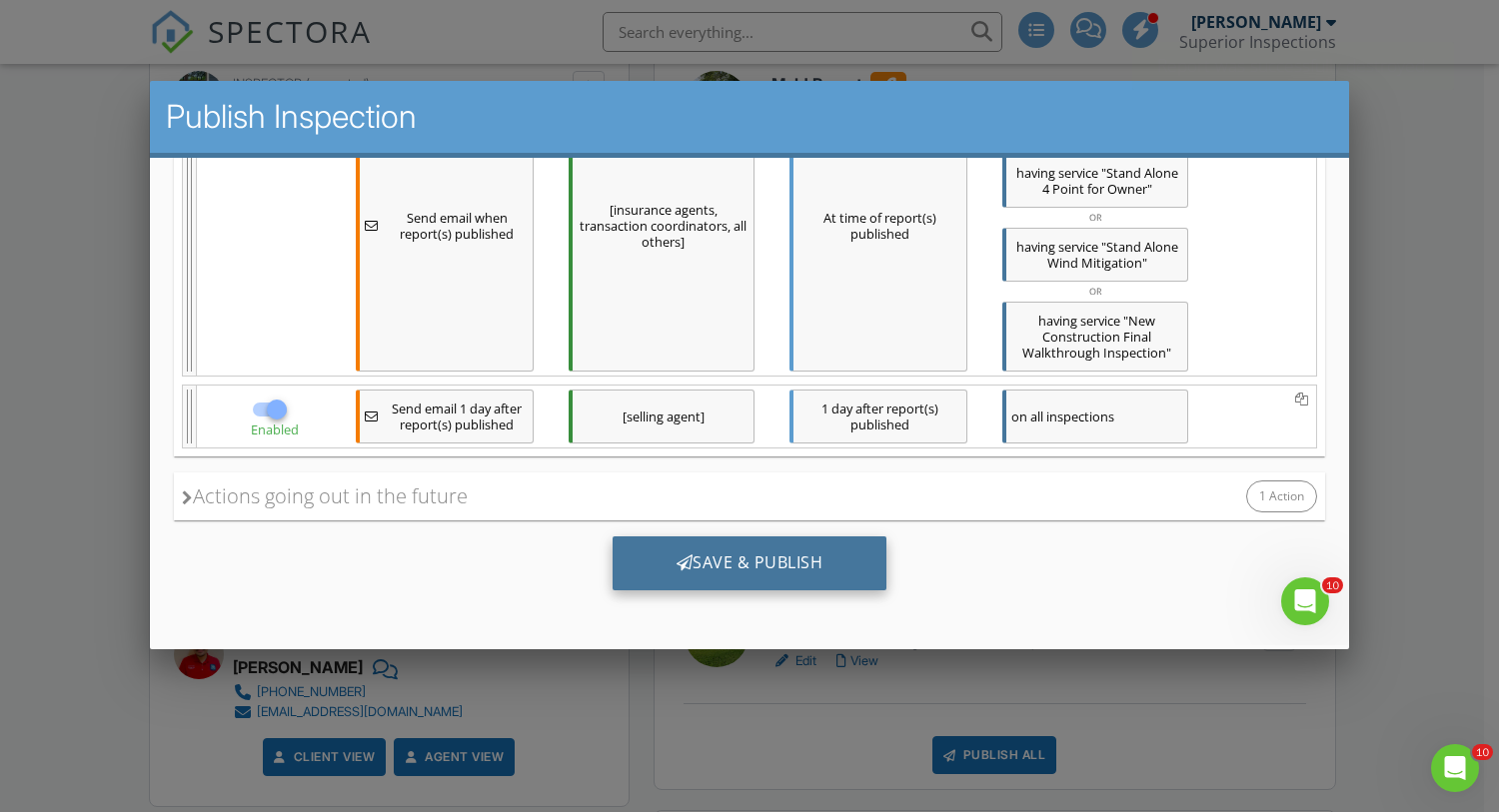 click on "Save & Publish" at bounding box center [750, 563] 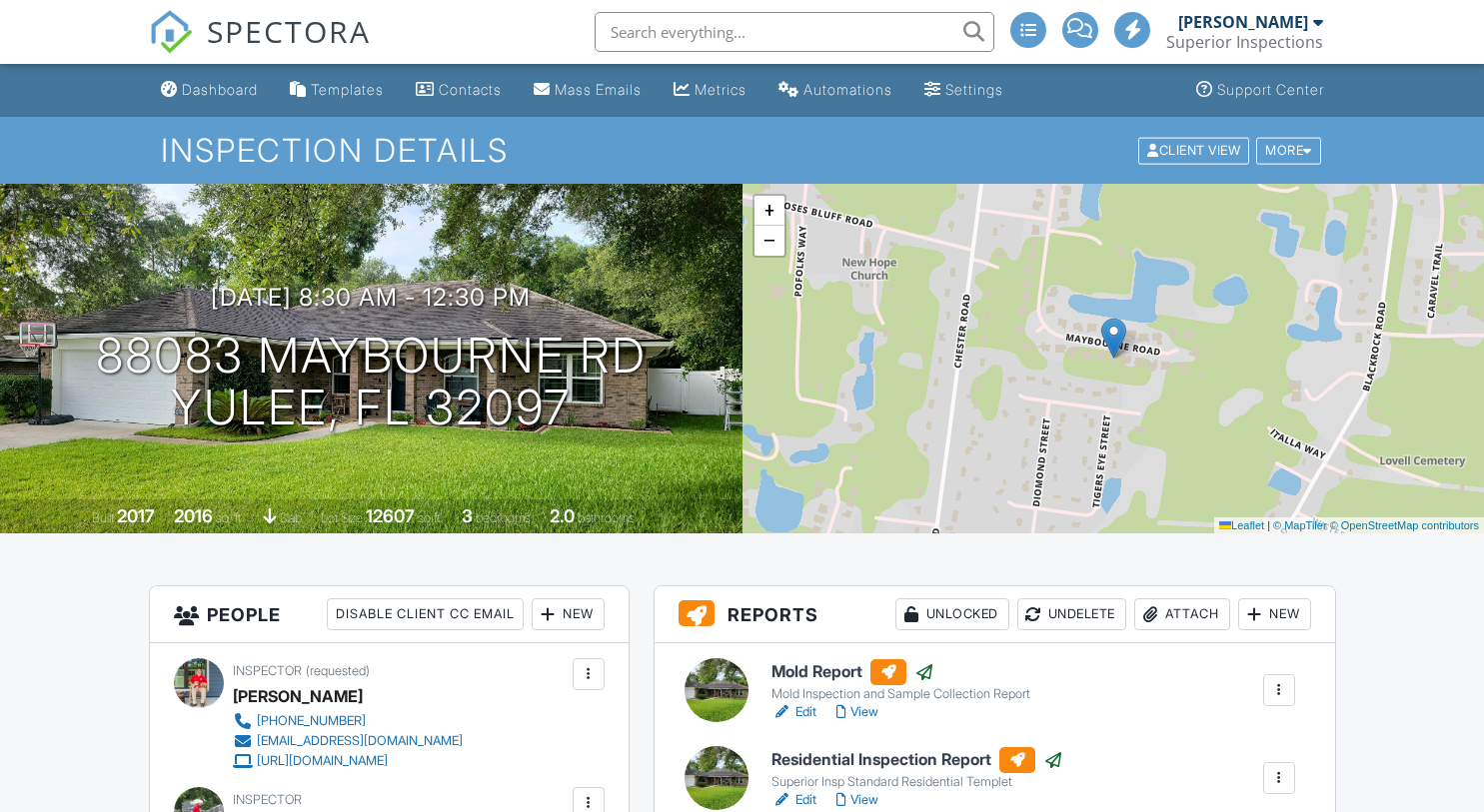 scroll, scrollTop: 0, scrollLeft: 0, axis: both 